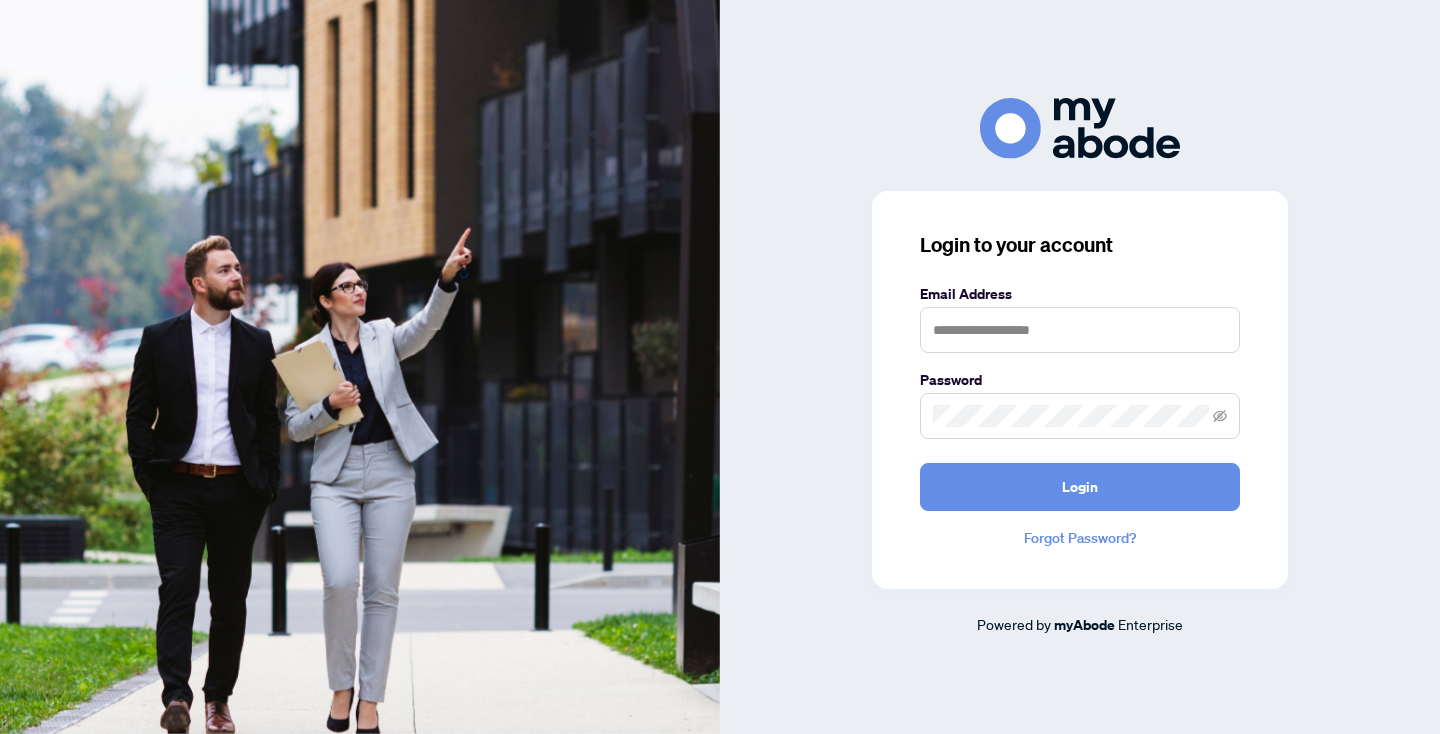 scroll, scrollTop: 0, scrollLeft: 0, axis: both 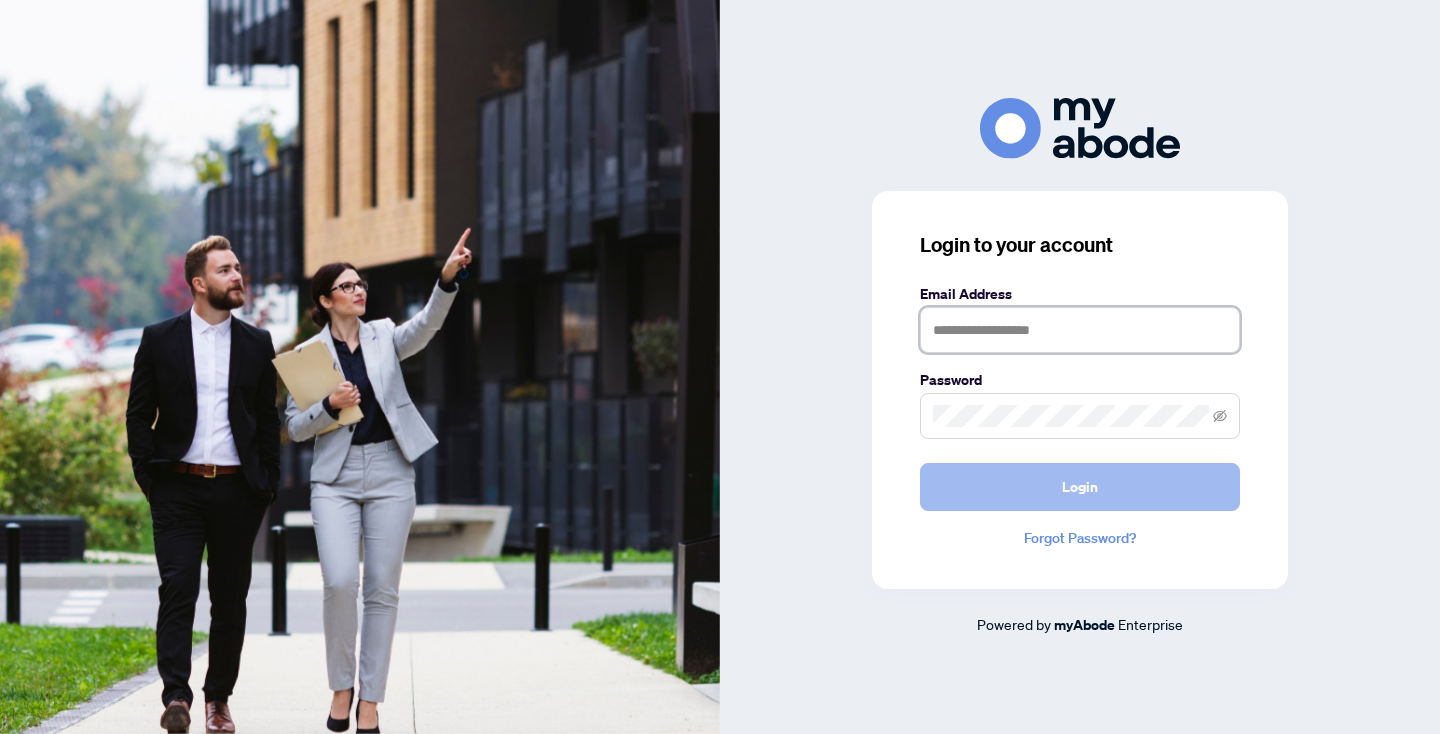 type on "**********" 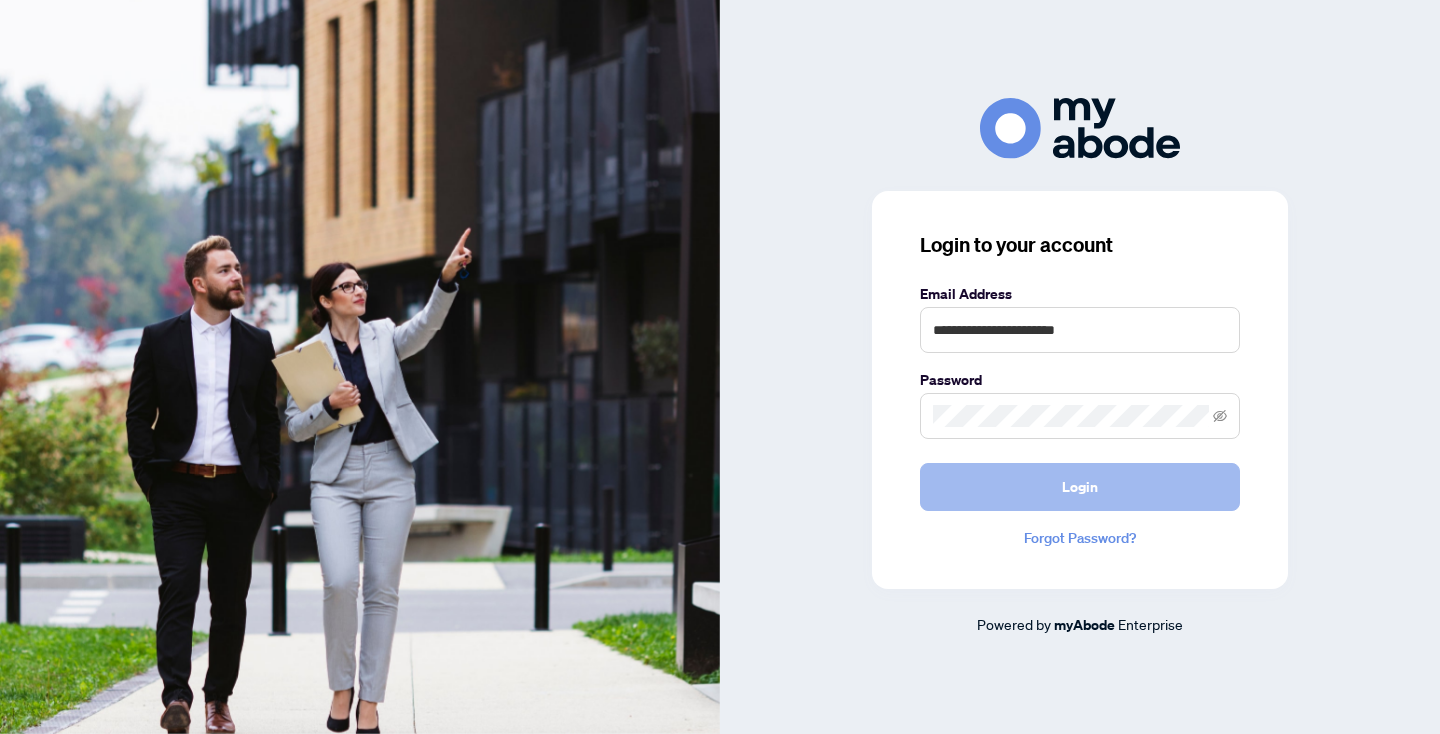 click on "Login" at bounding box center (1080, 487) 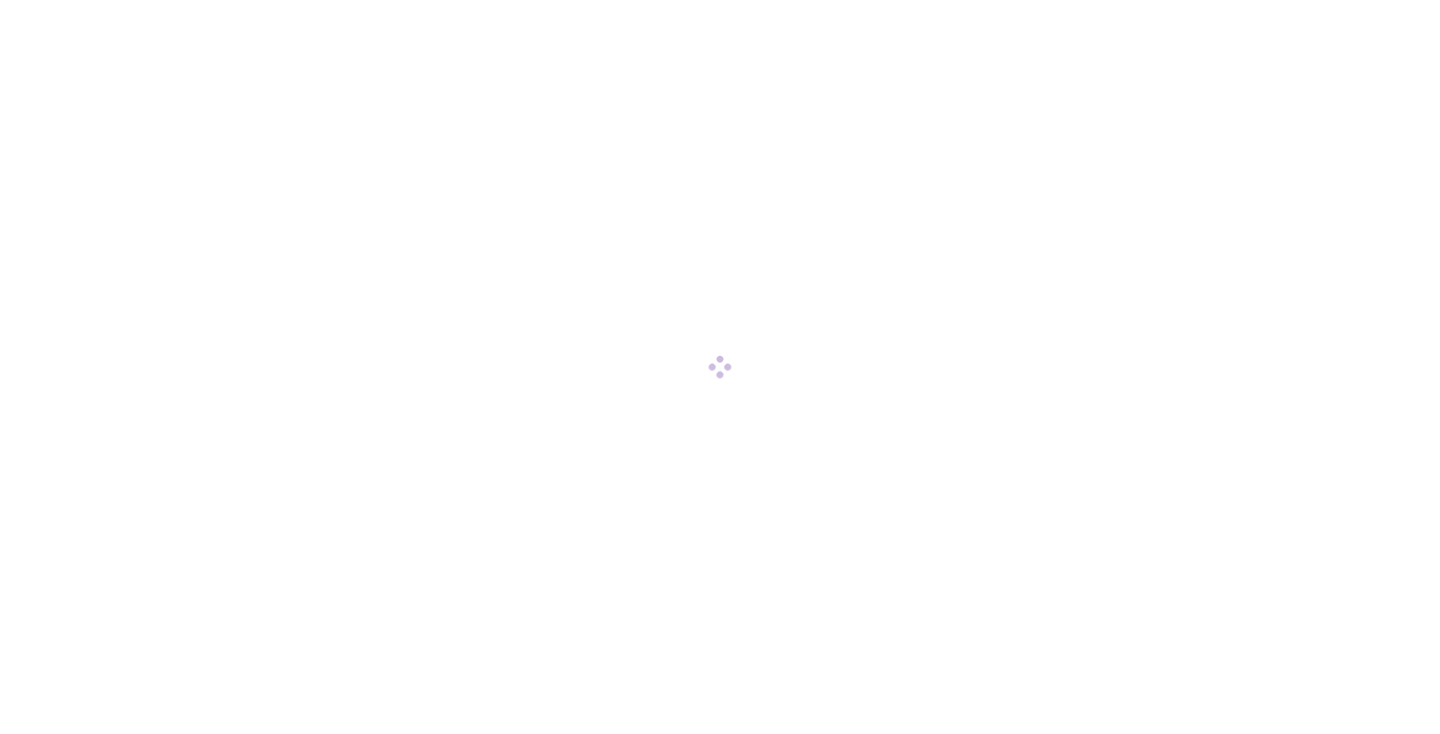 scroll, scrollTop: 0, scrollLeft: 0, axis: both 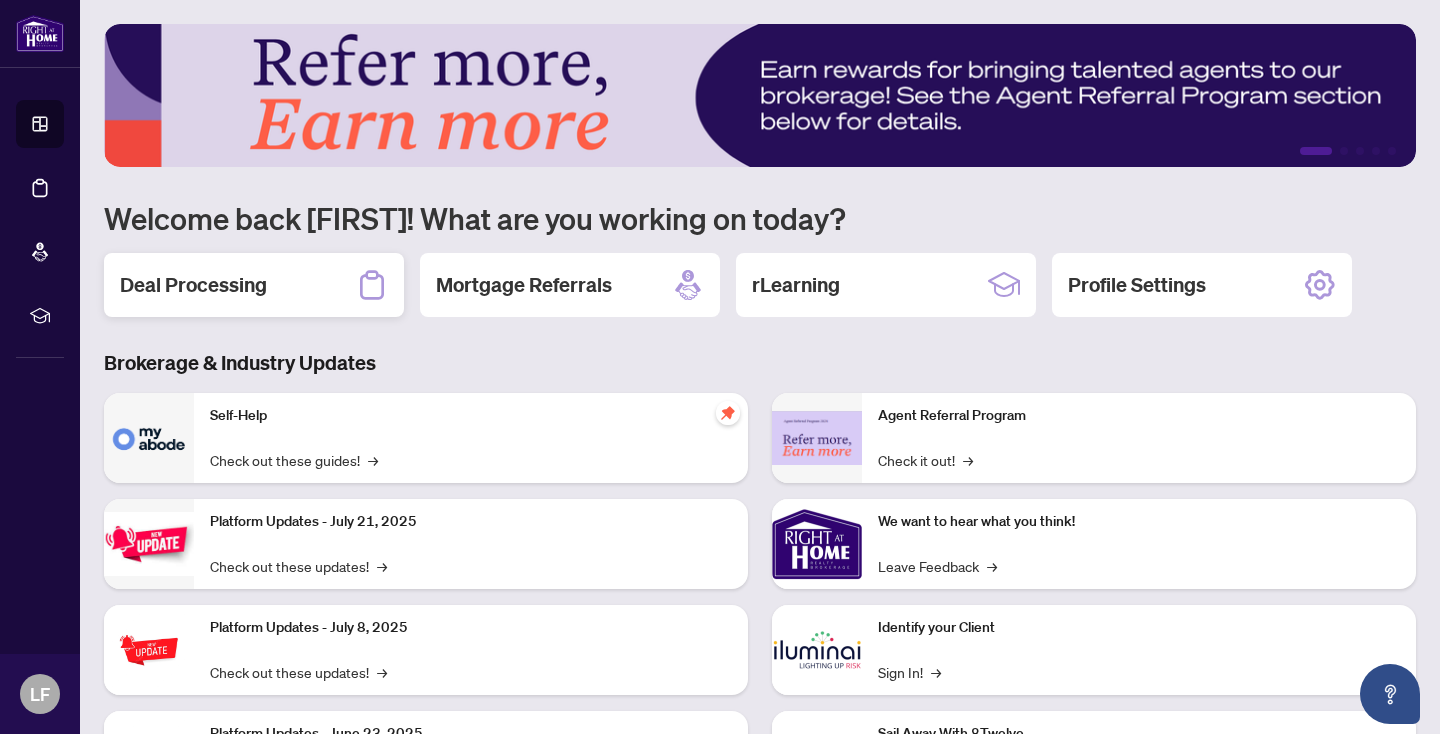 click on "Deal Processing" at bounding box center (193, 285) 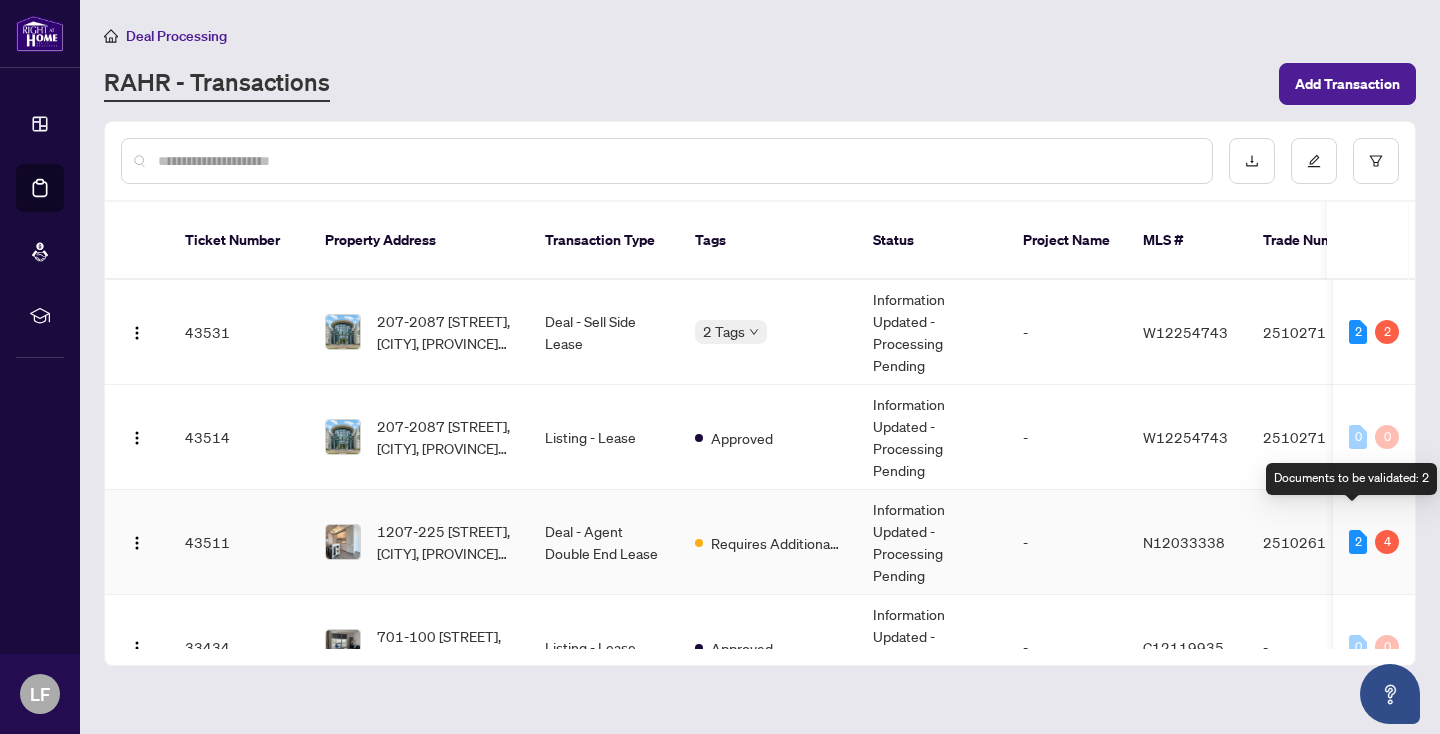 click on "2" at bounding box center [1358, 542] 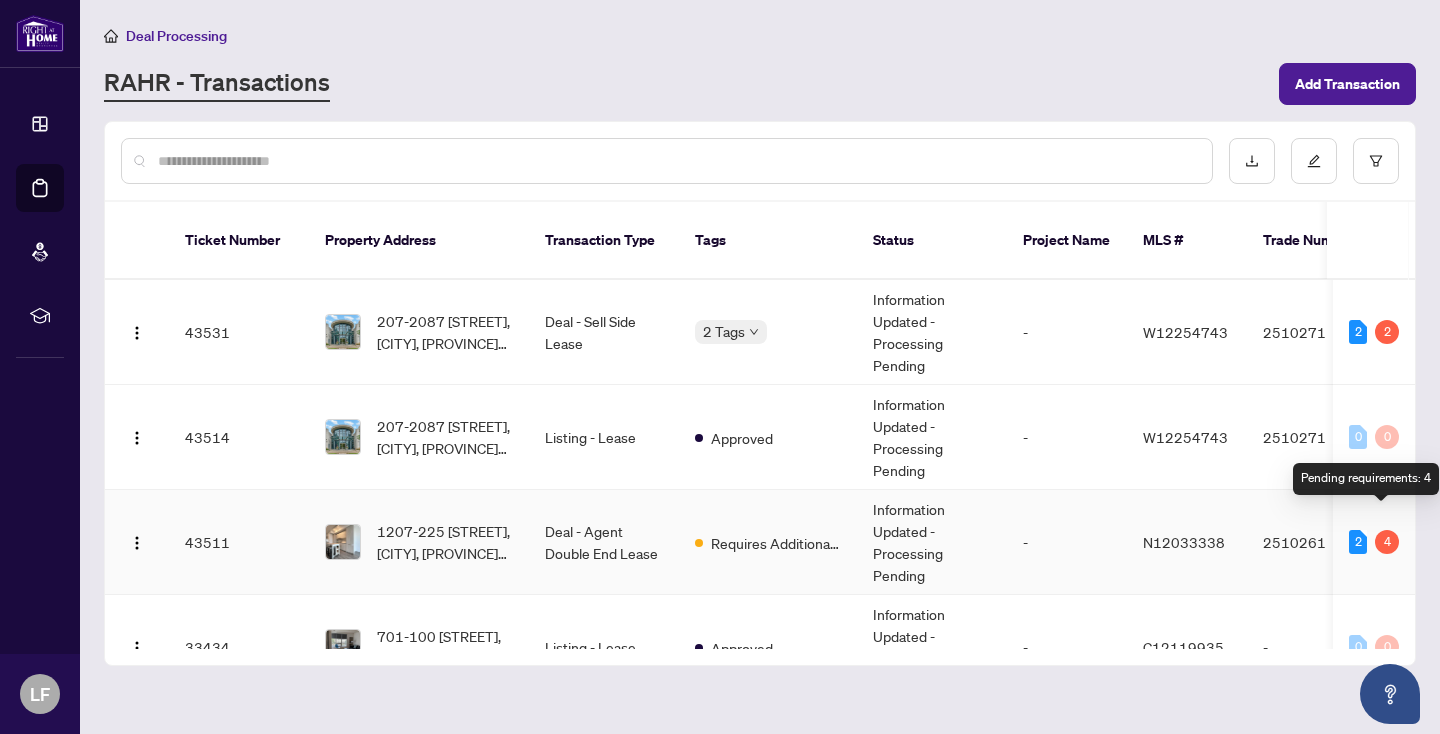 click on "4" at bounding box center (1387, 542) 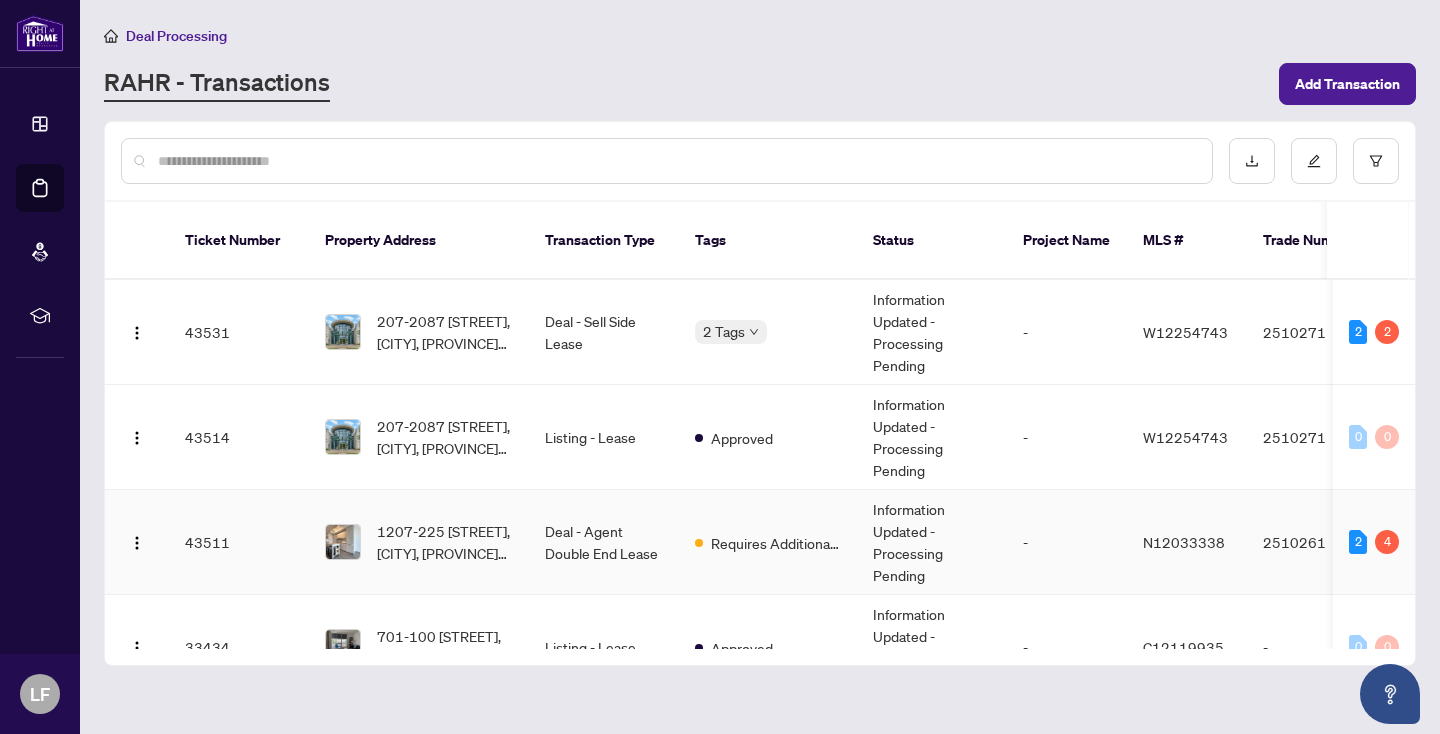 click on "Deal - Agent Double End Lease" at bounding box center (604, 542) 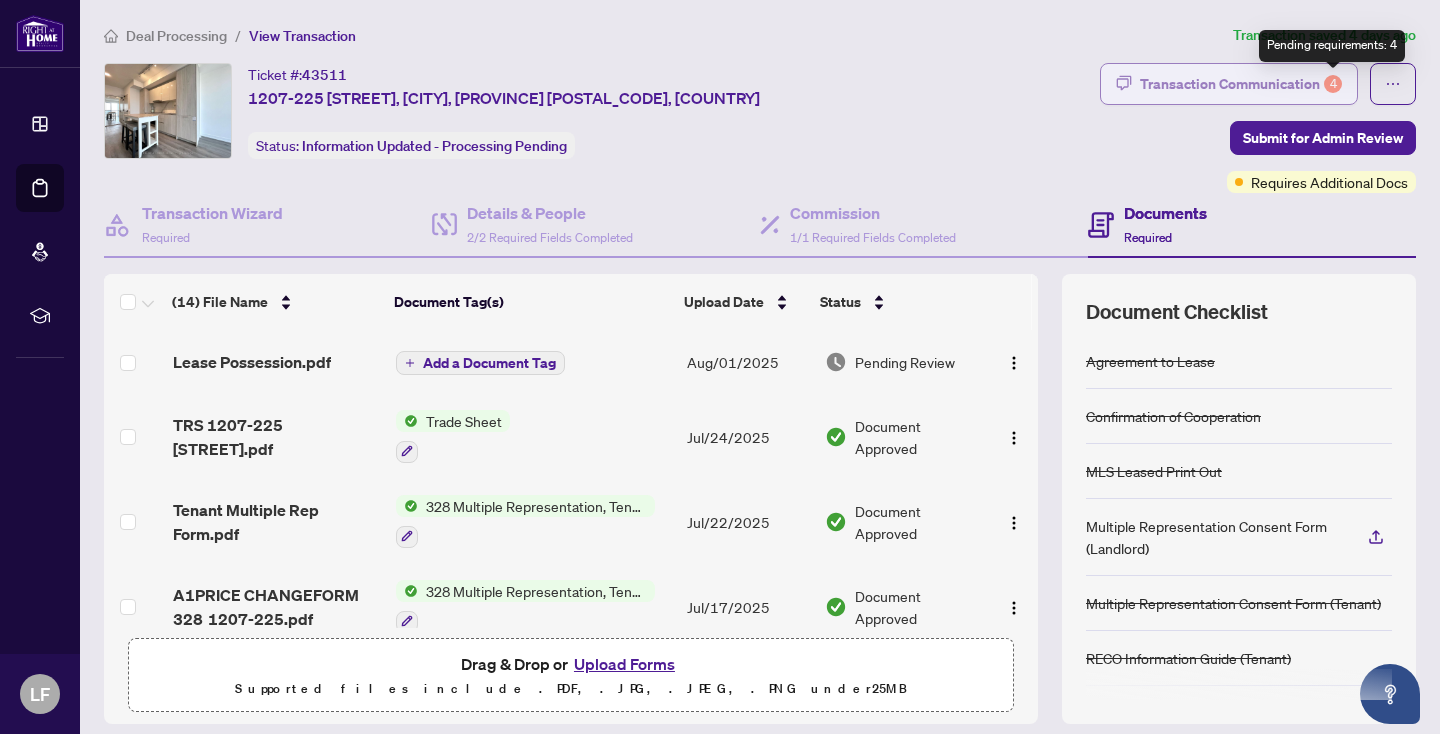 click on "4" at bounding box center [1333, 84] 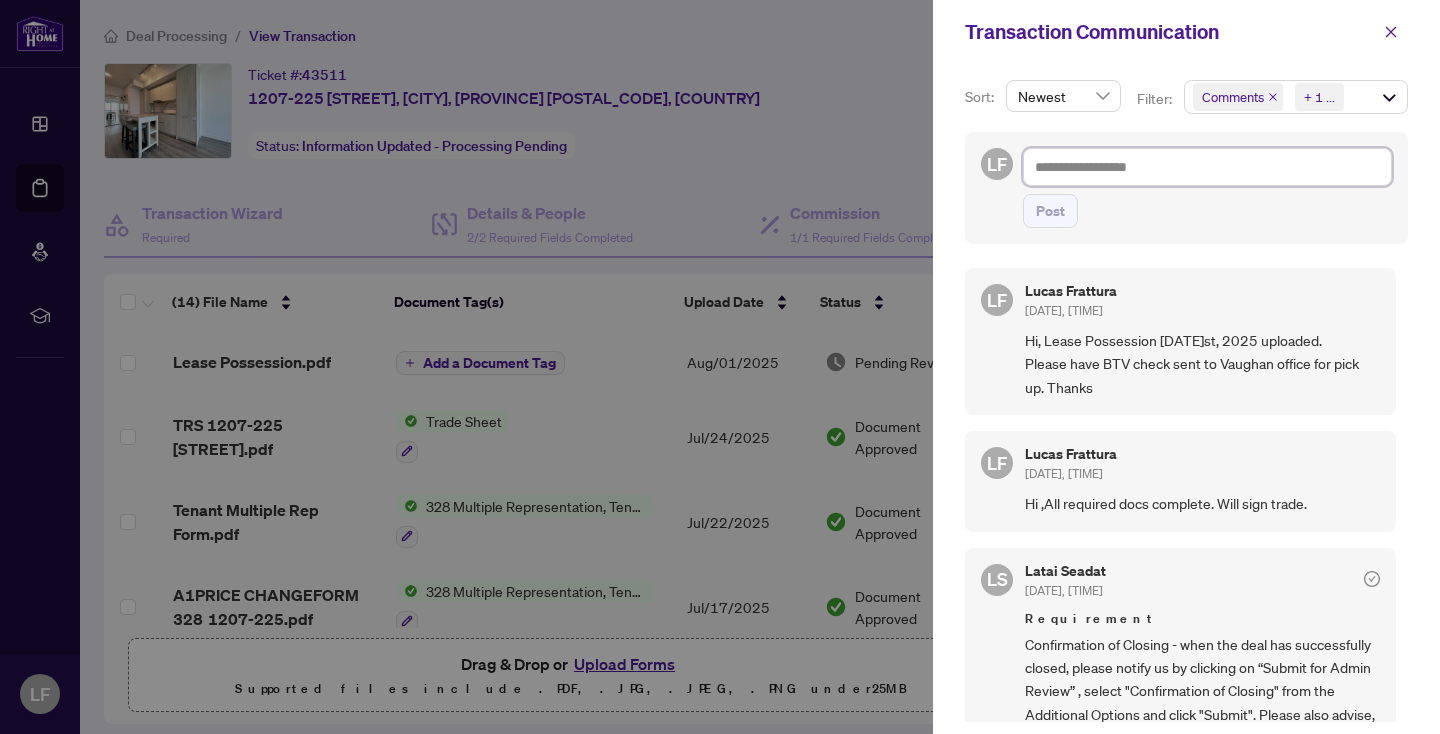 click at bounding box center [1207, 167] 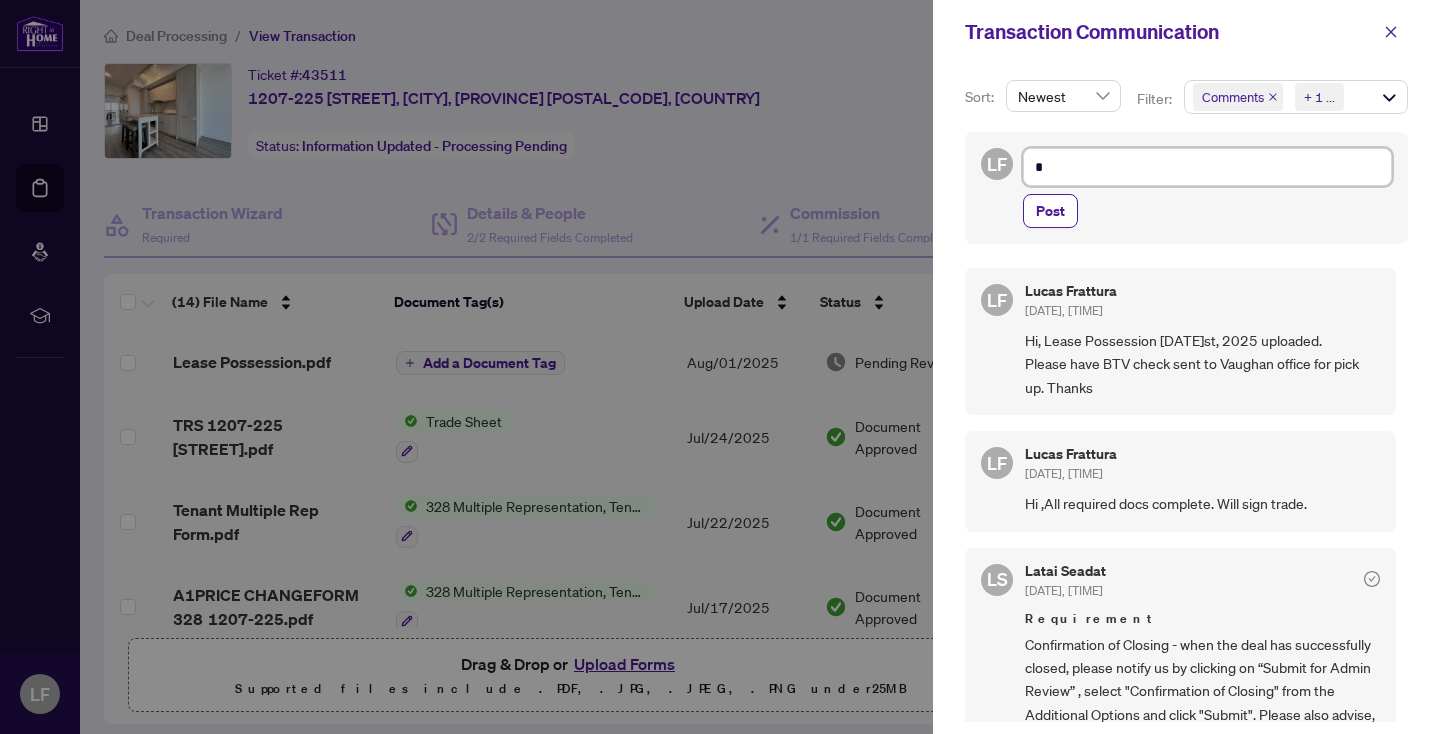 type on "*" 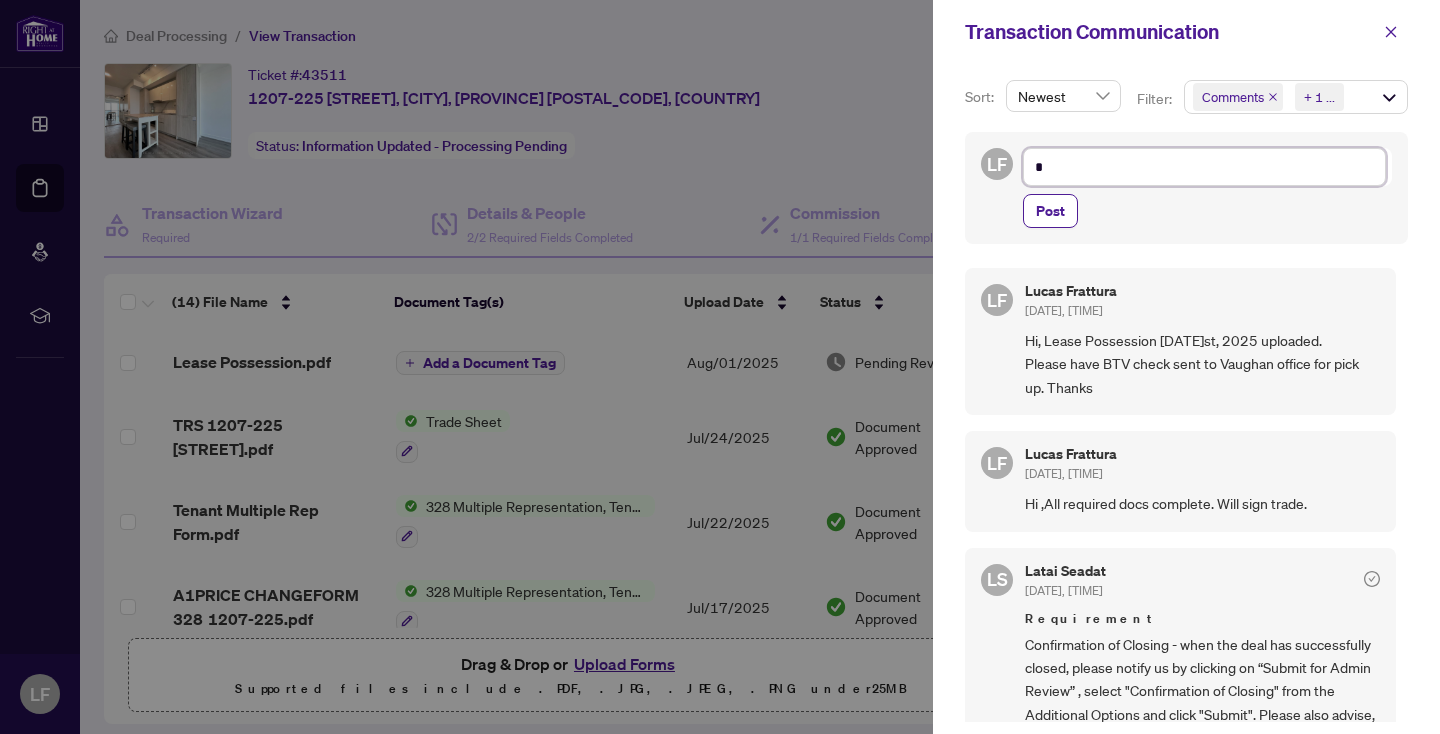 type on "**" 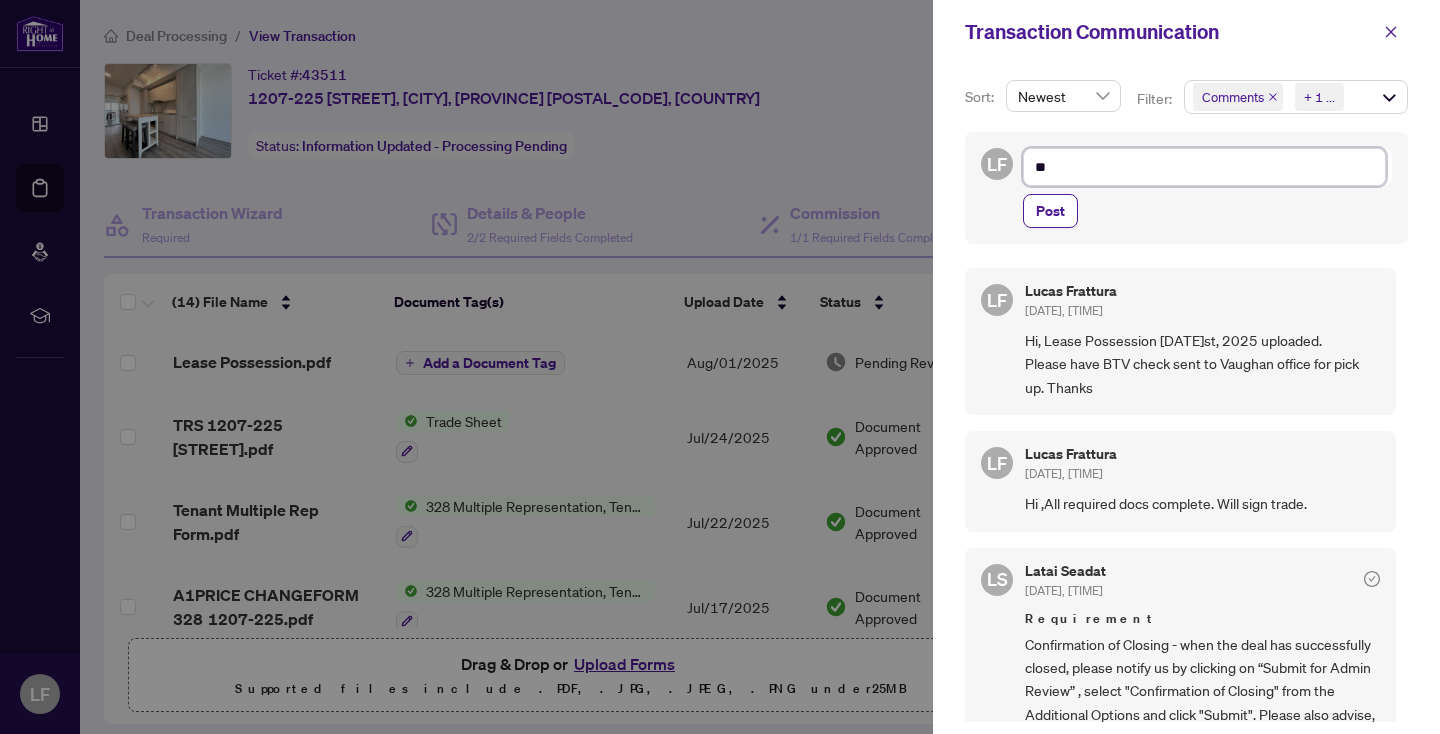 type on "***" 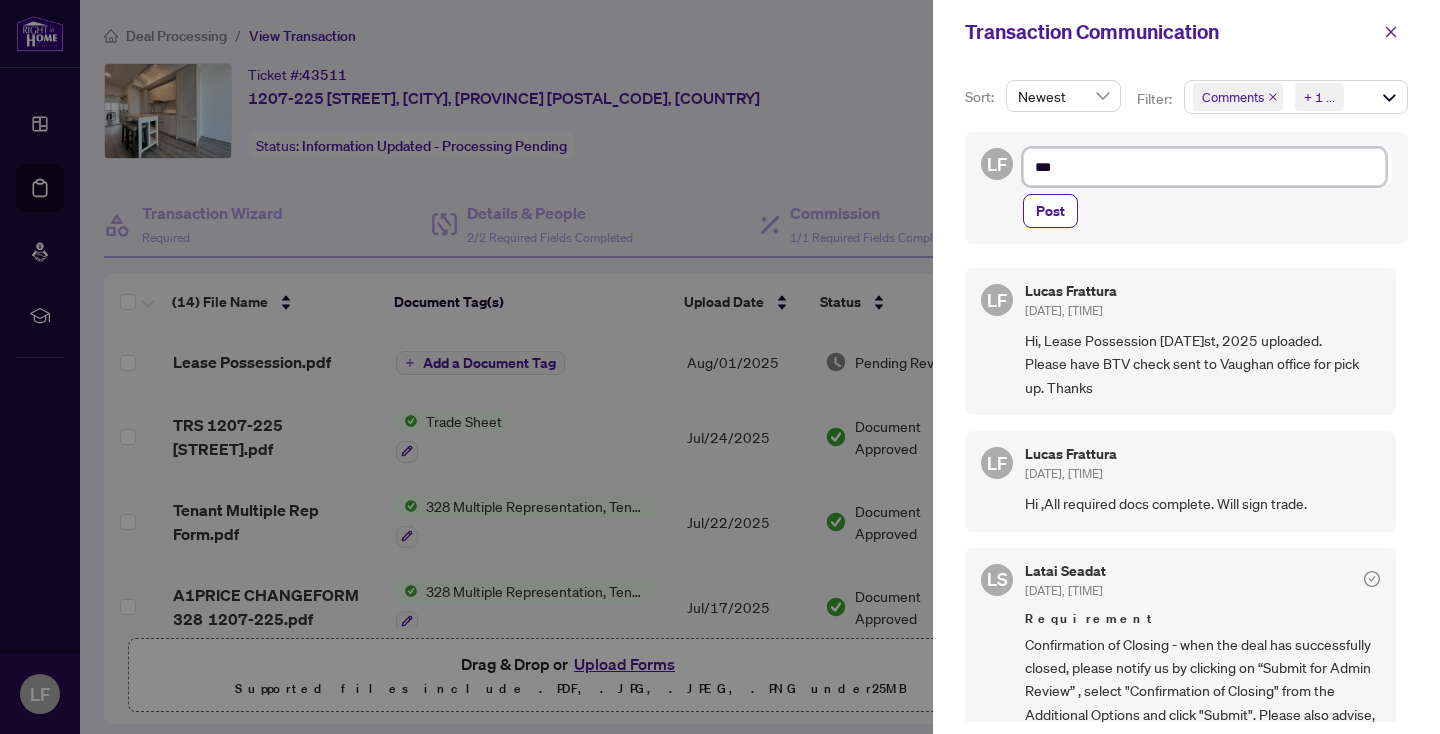 type on "***" 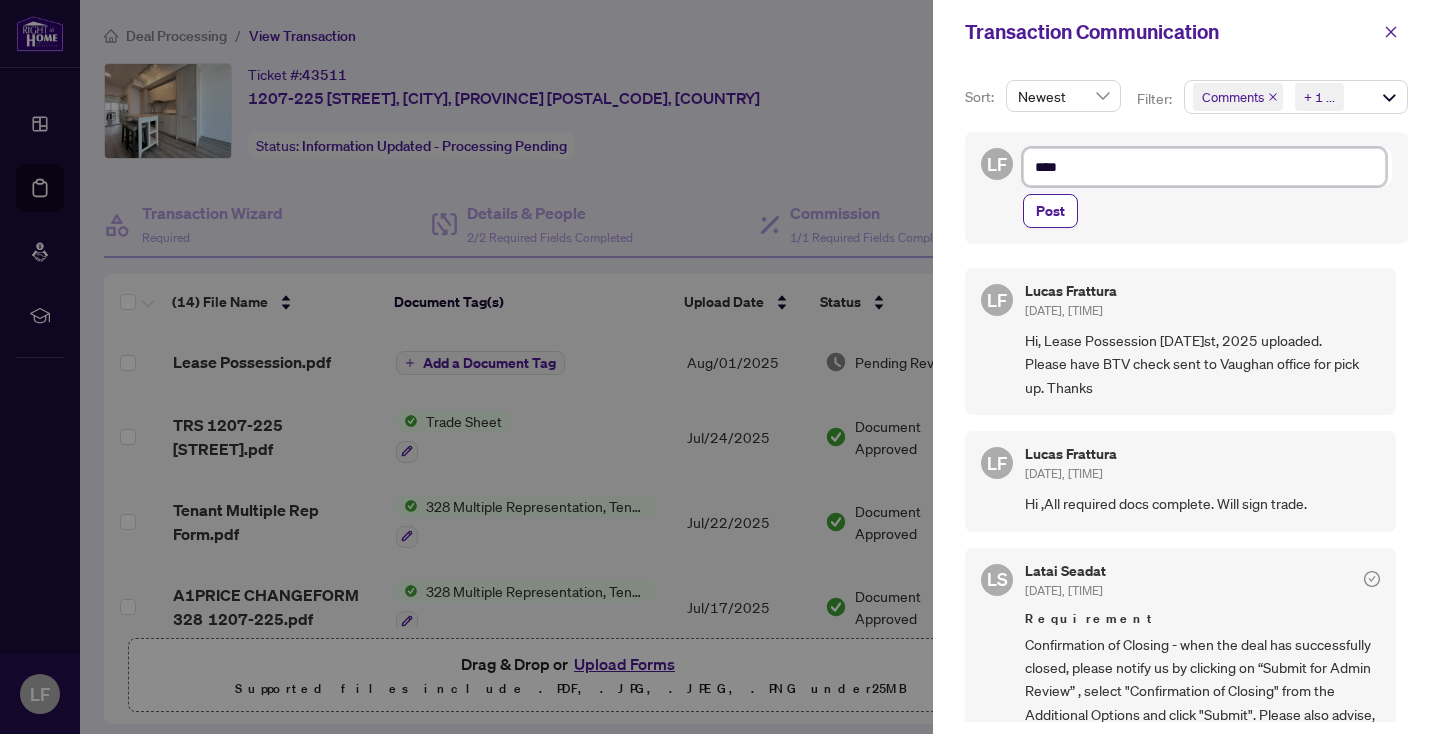type on "*****" 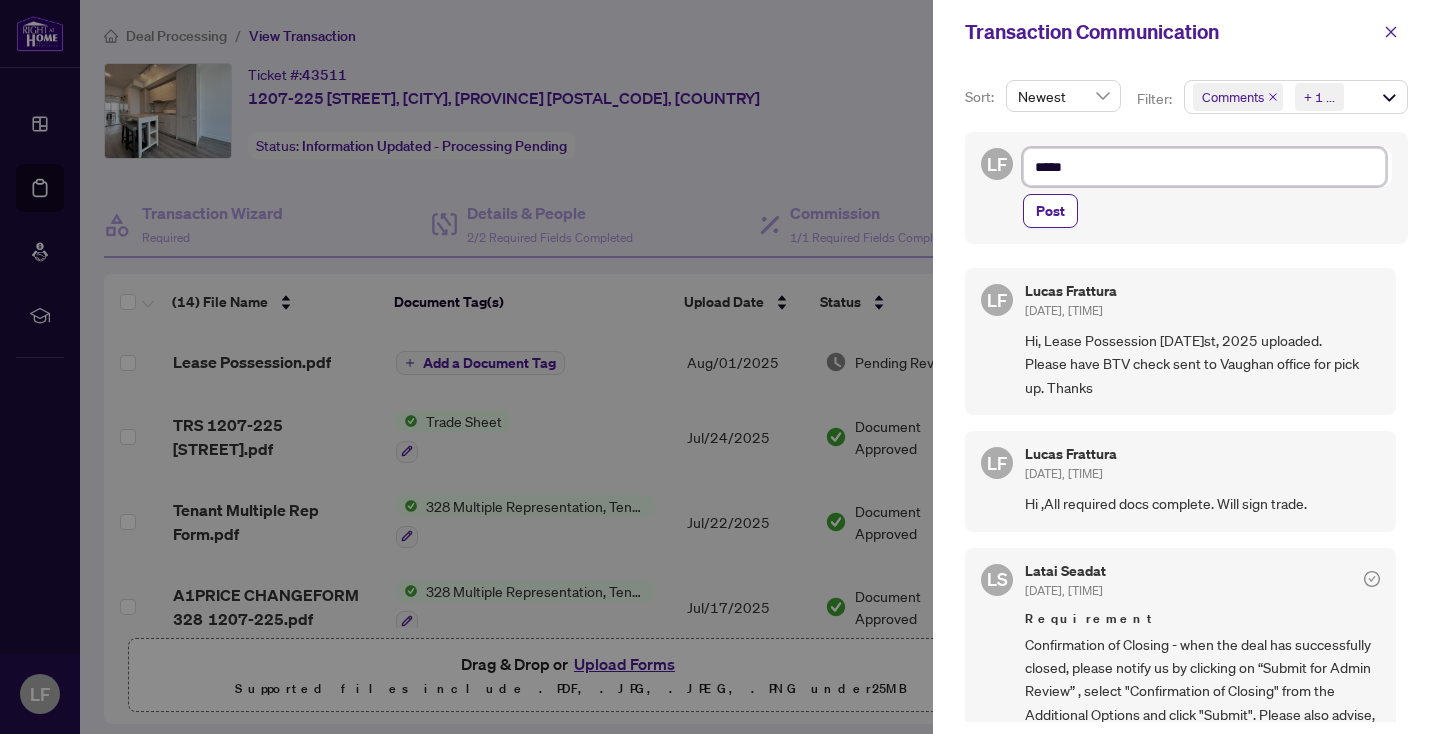 type on "******" 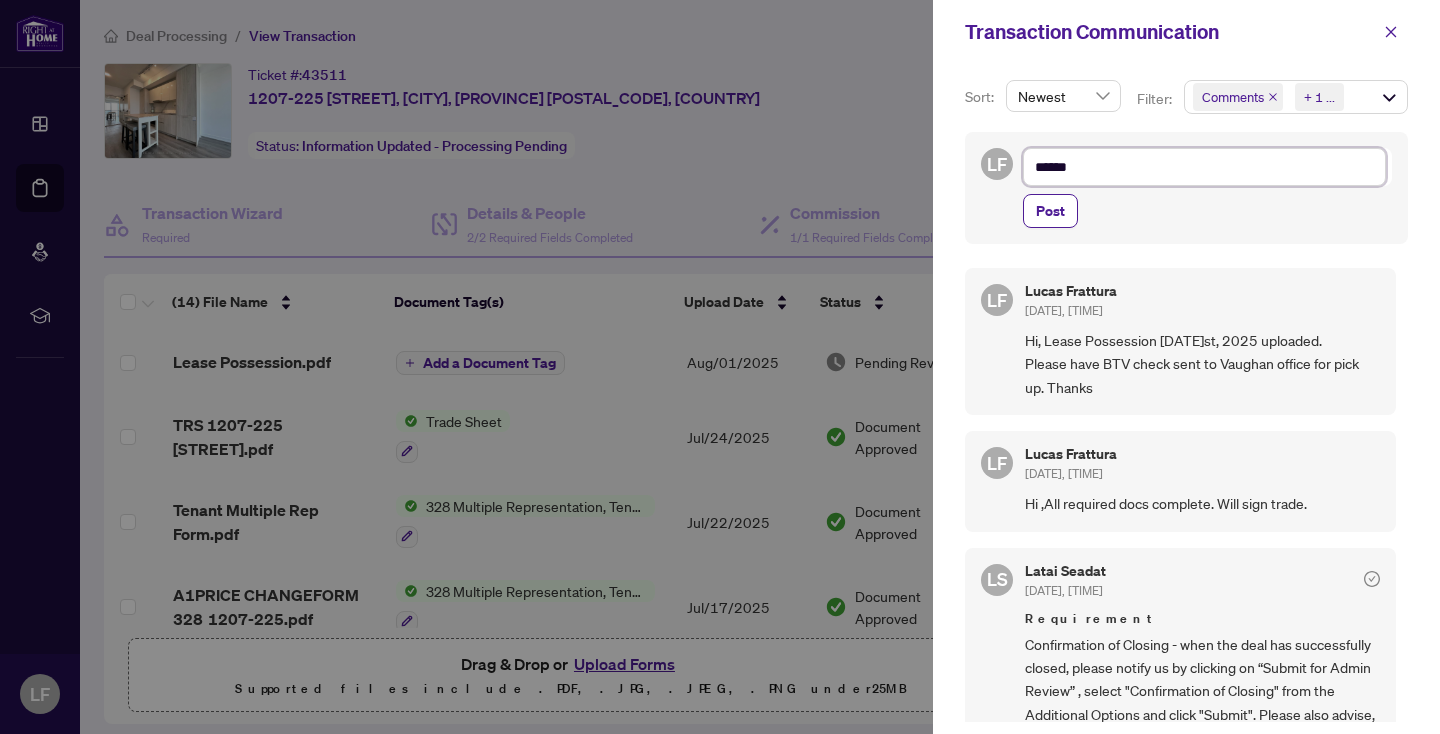 type on "******" 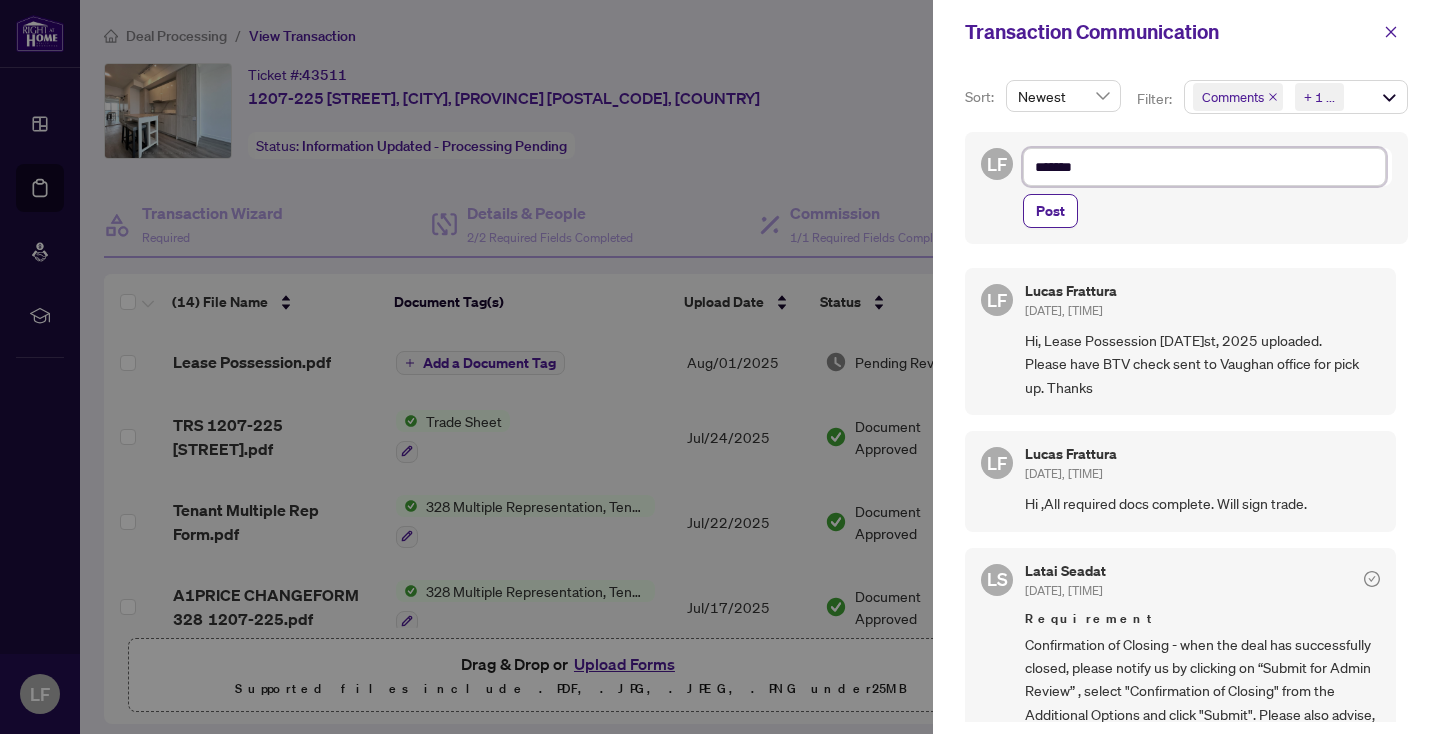 type on "******" 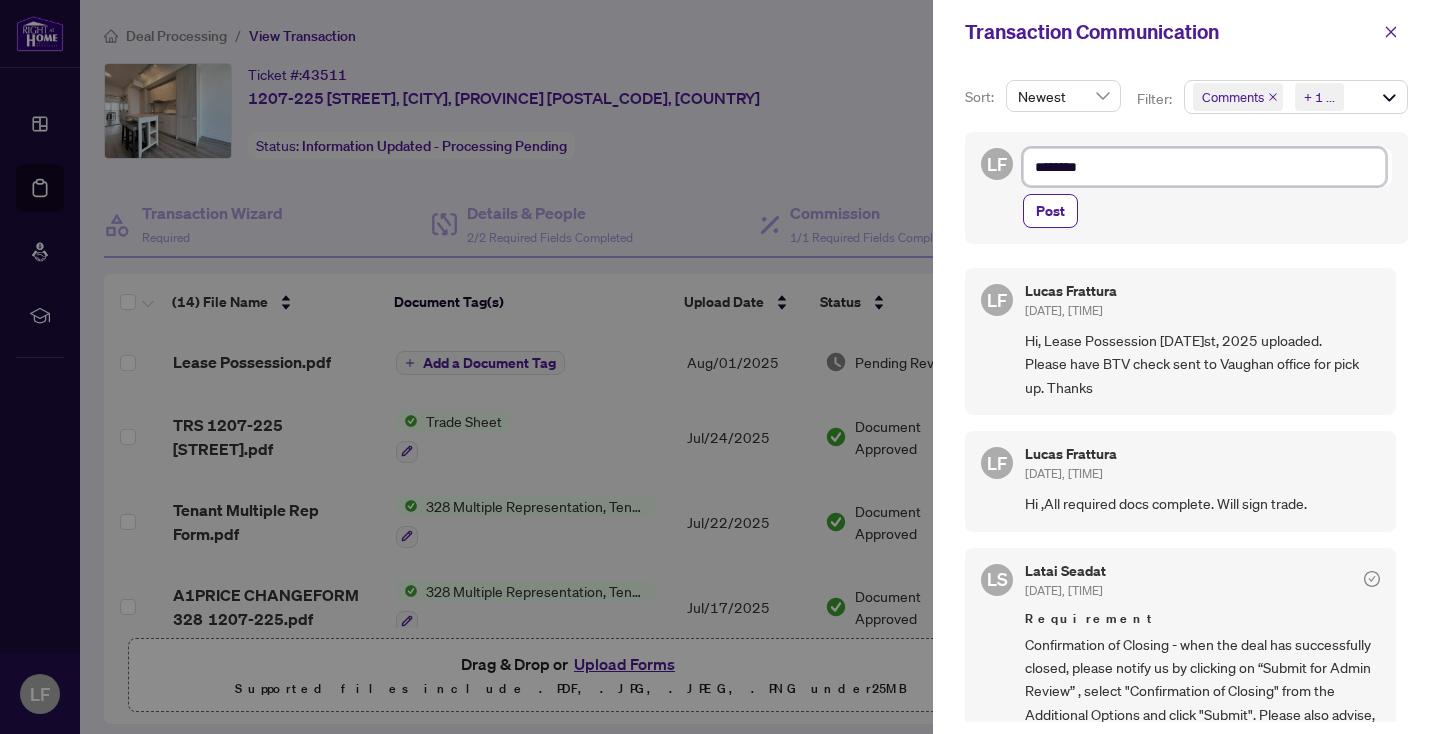 type on "*********" 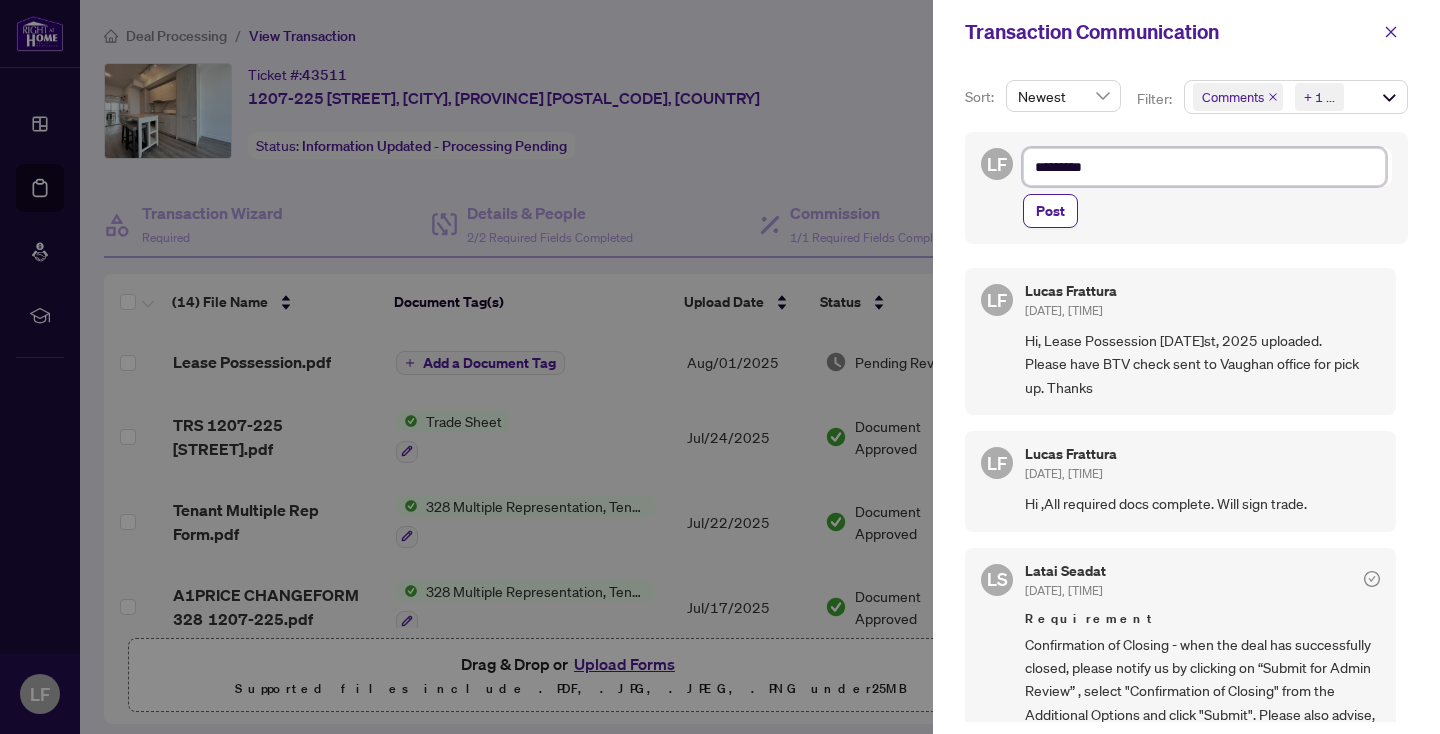 type on "**********" 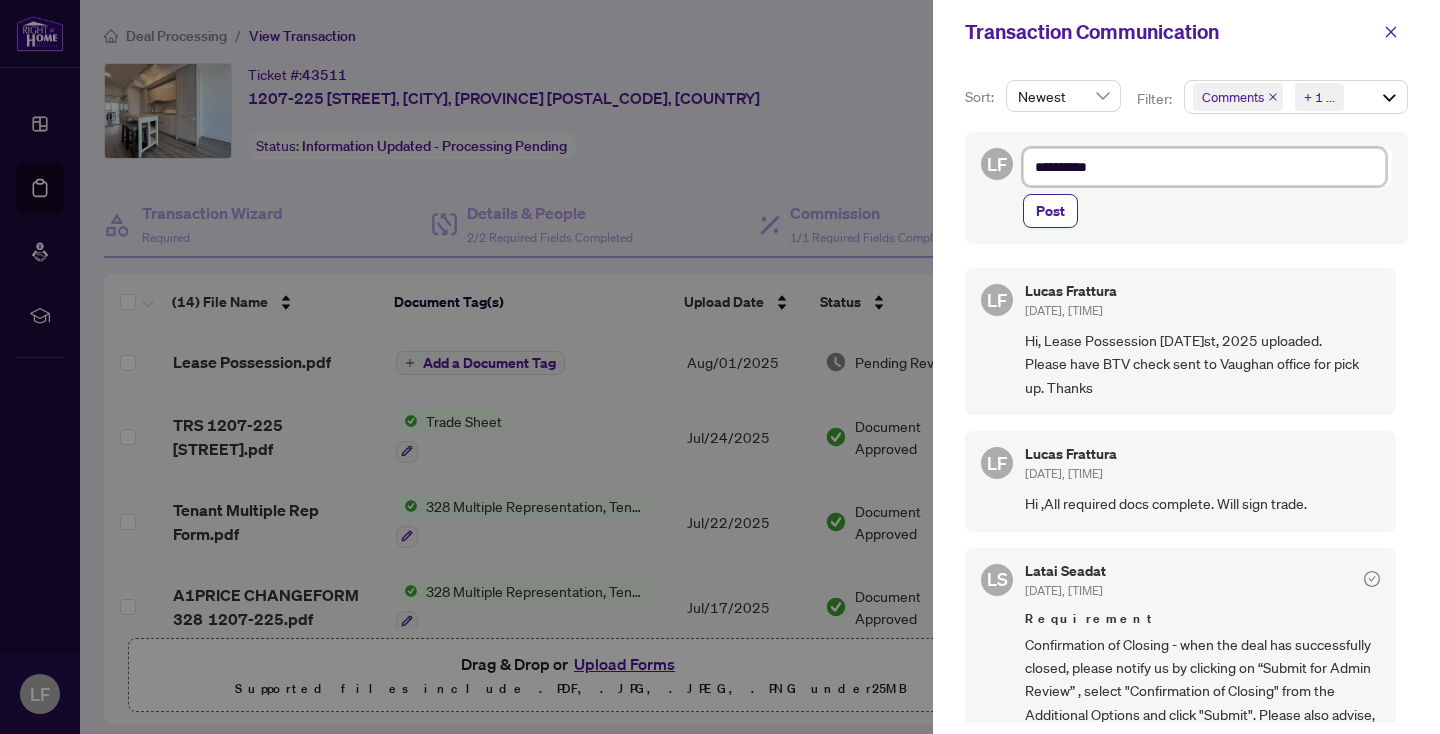 type on "**********" 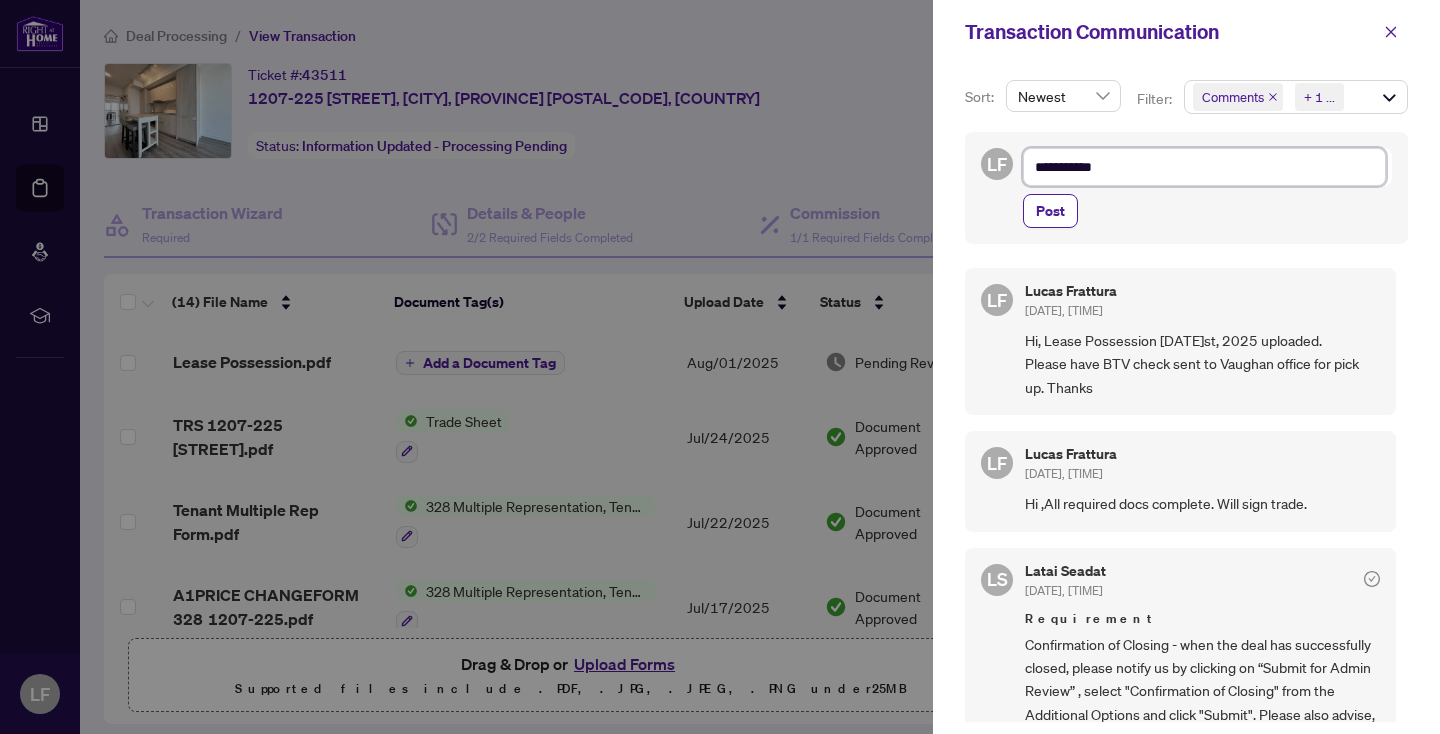 type on "**********" 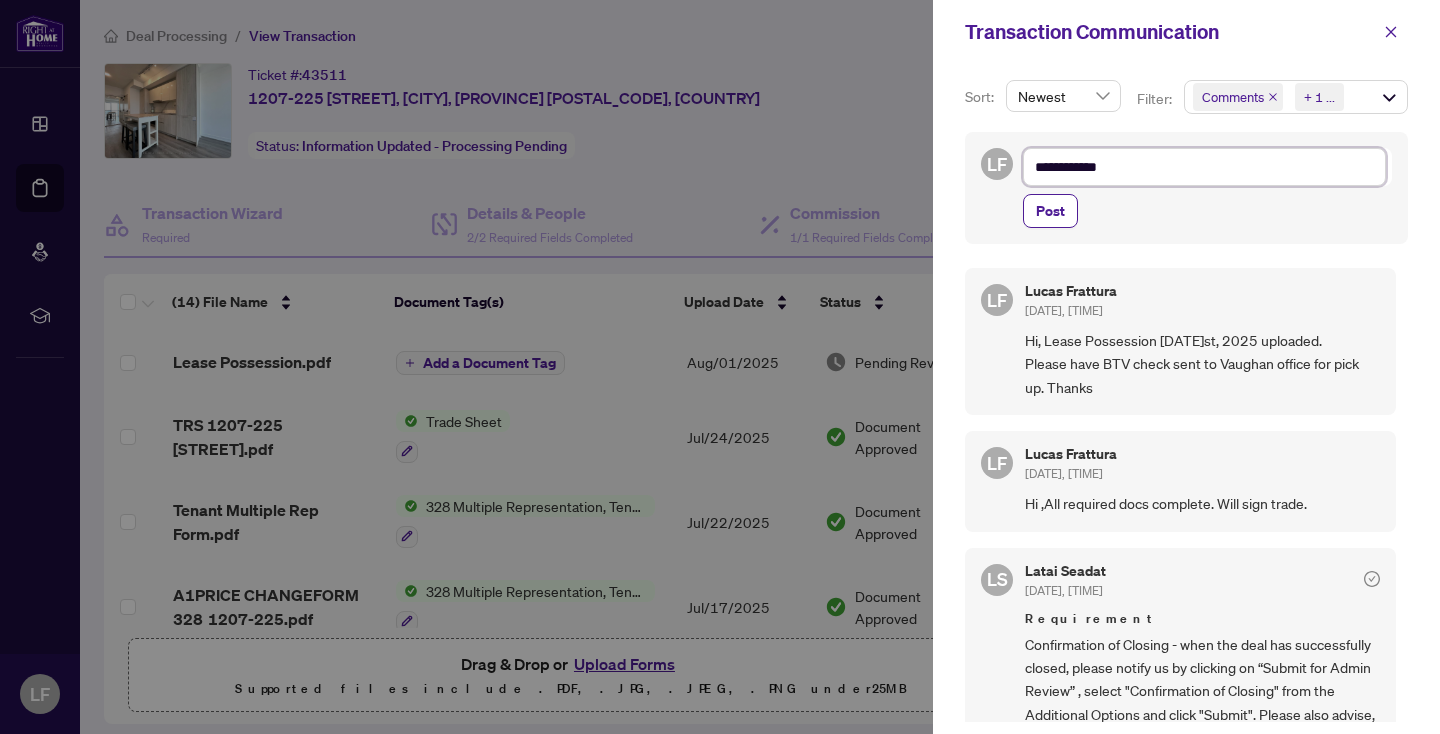 type on "**********" 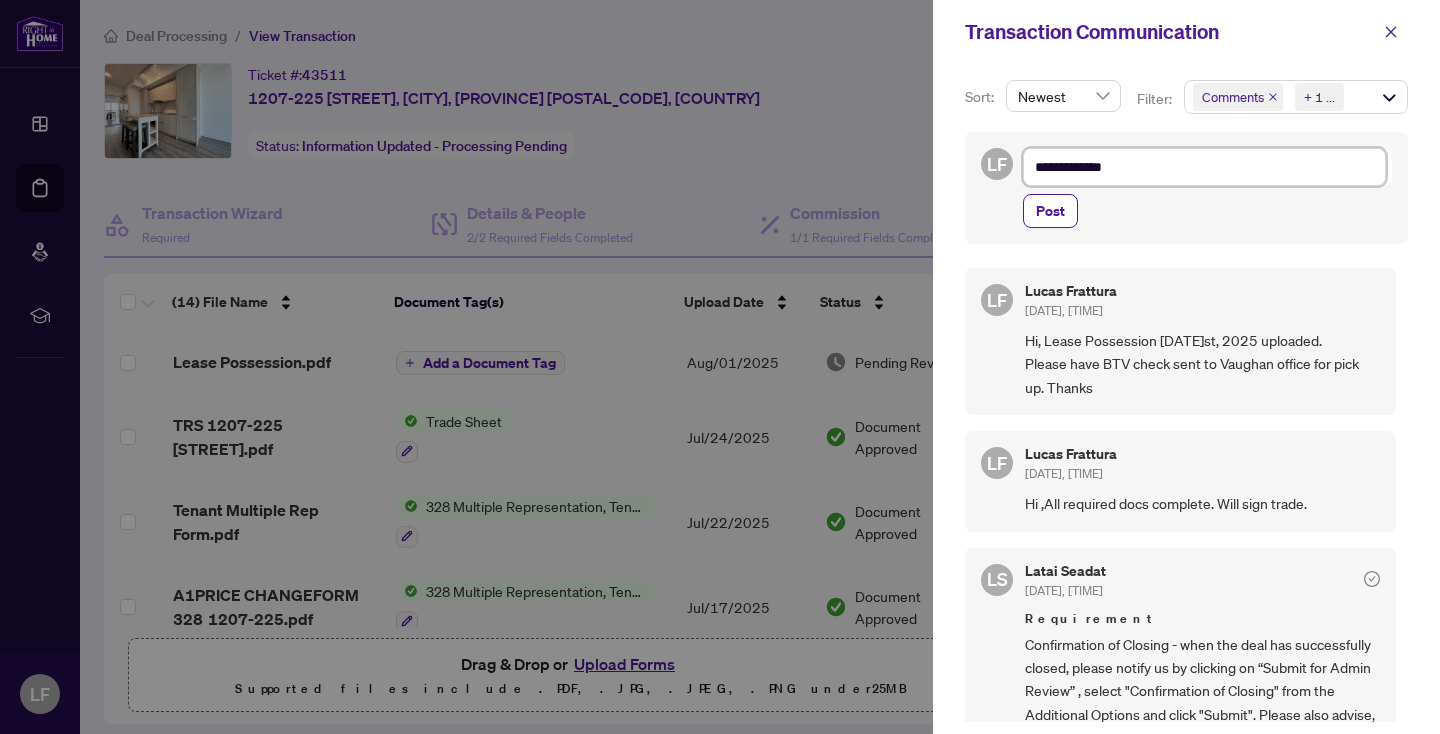 type on "**********" 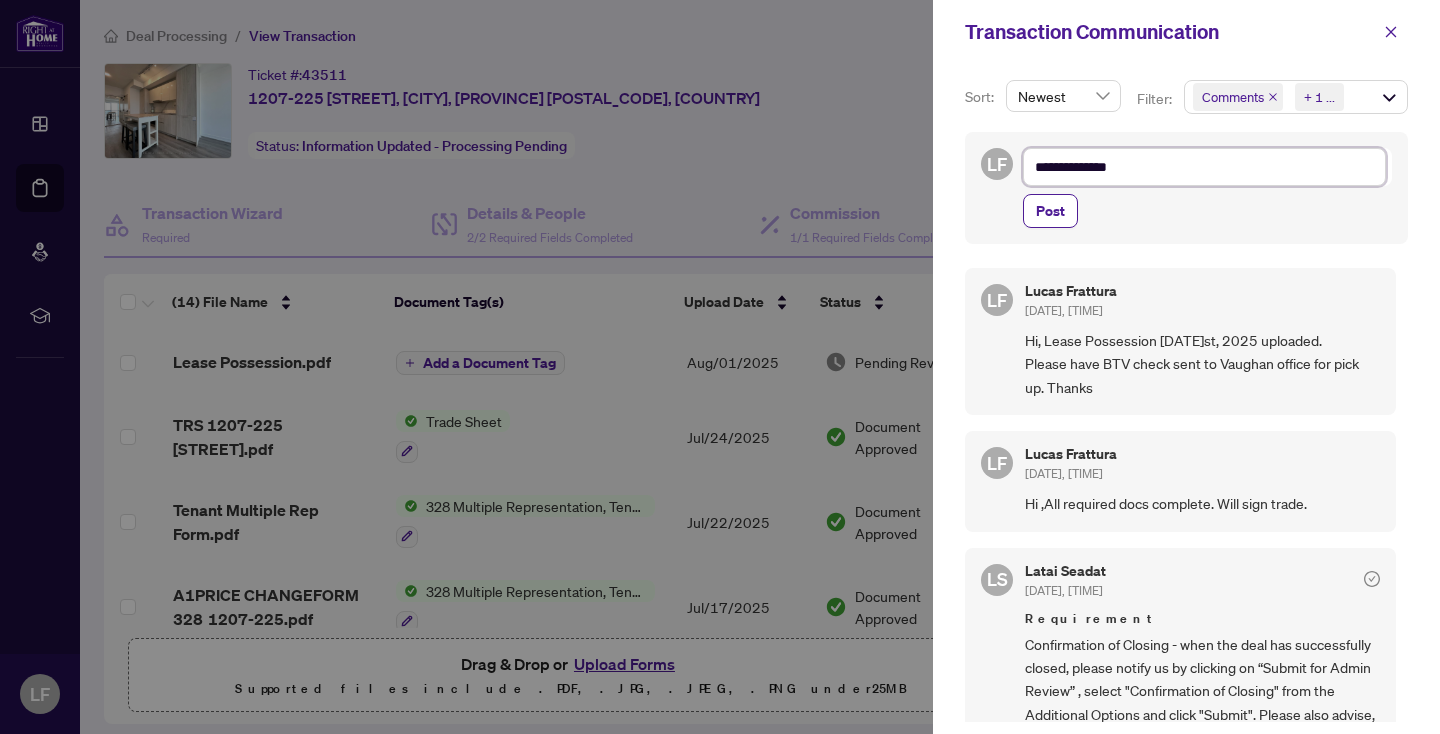 type on "**********" 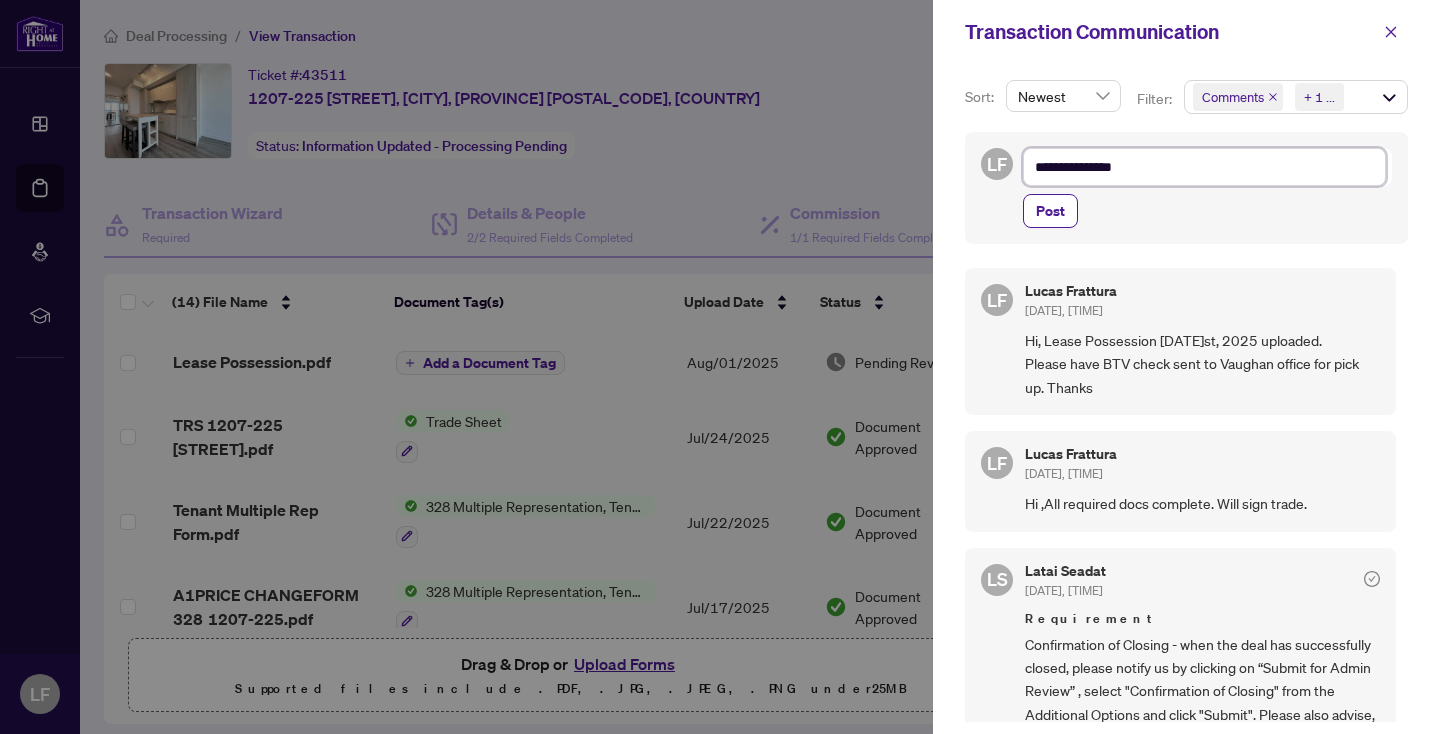 type on "**********" 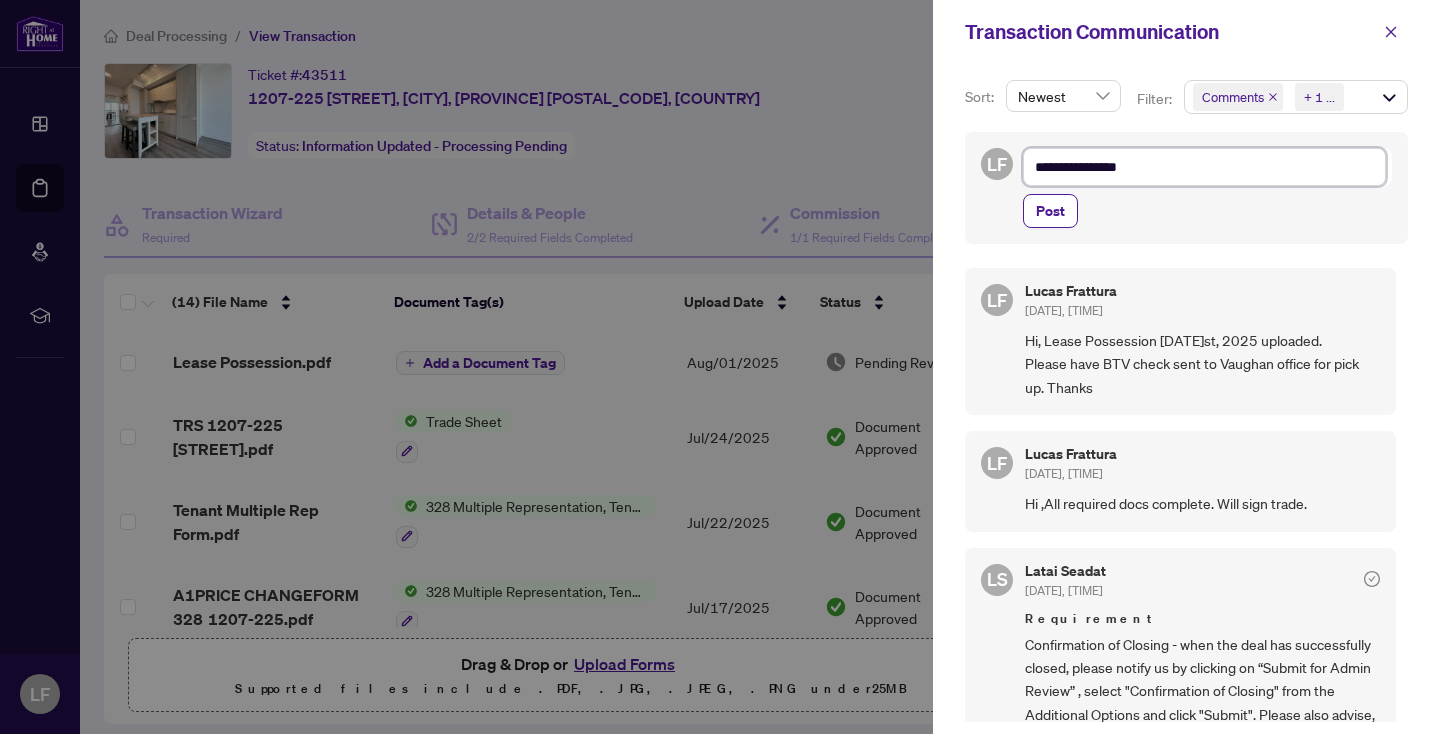 type on "**********" 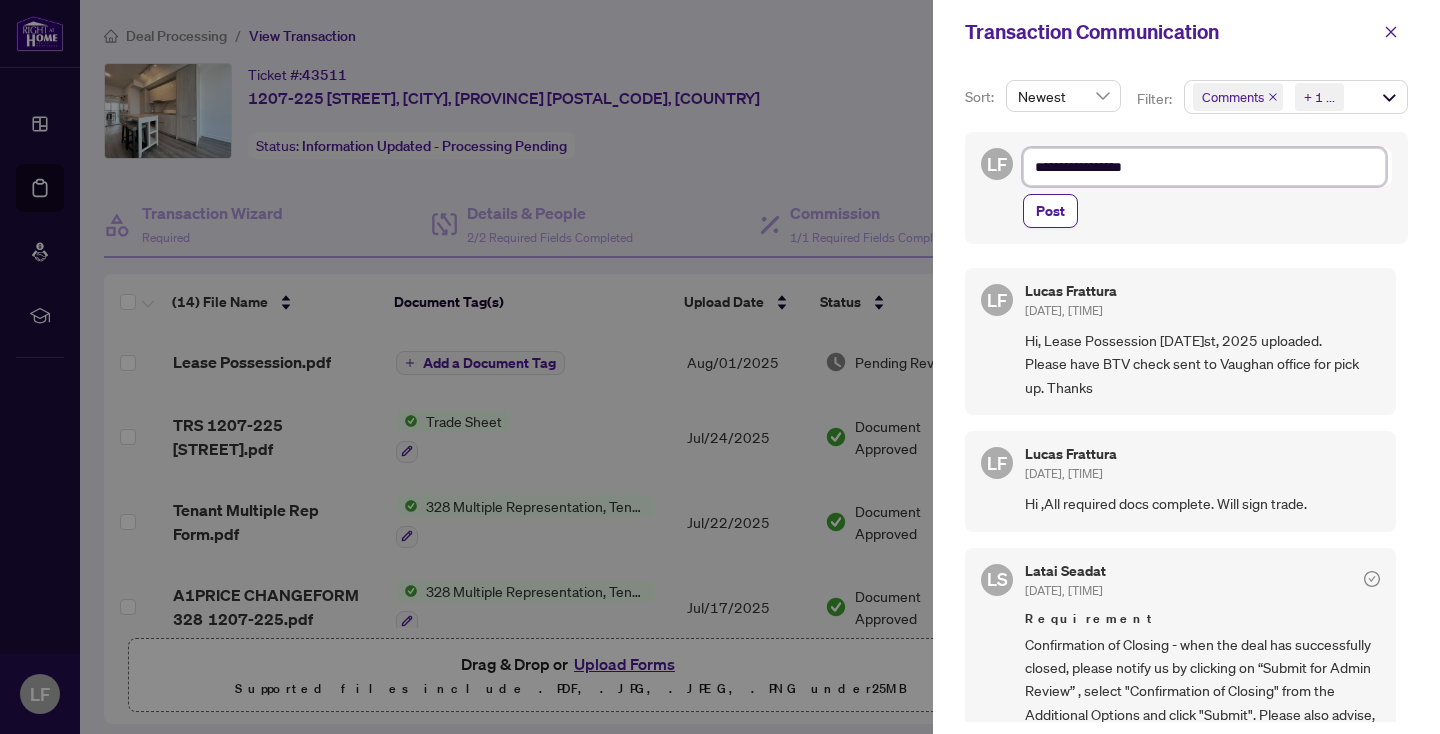type on "**********" 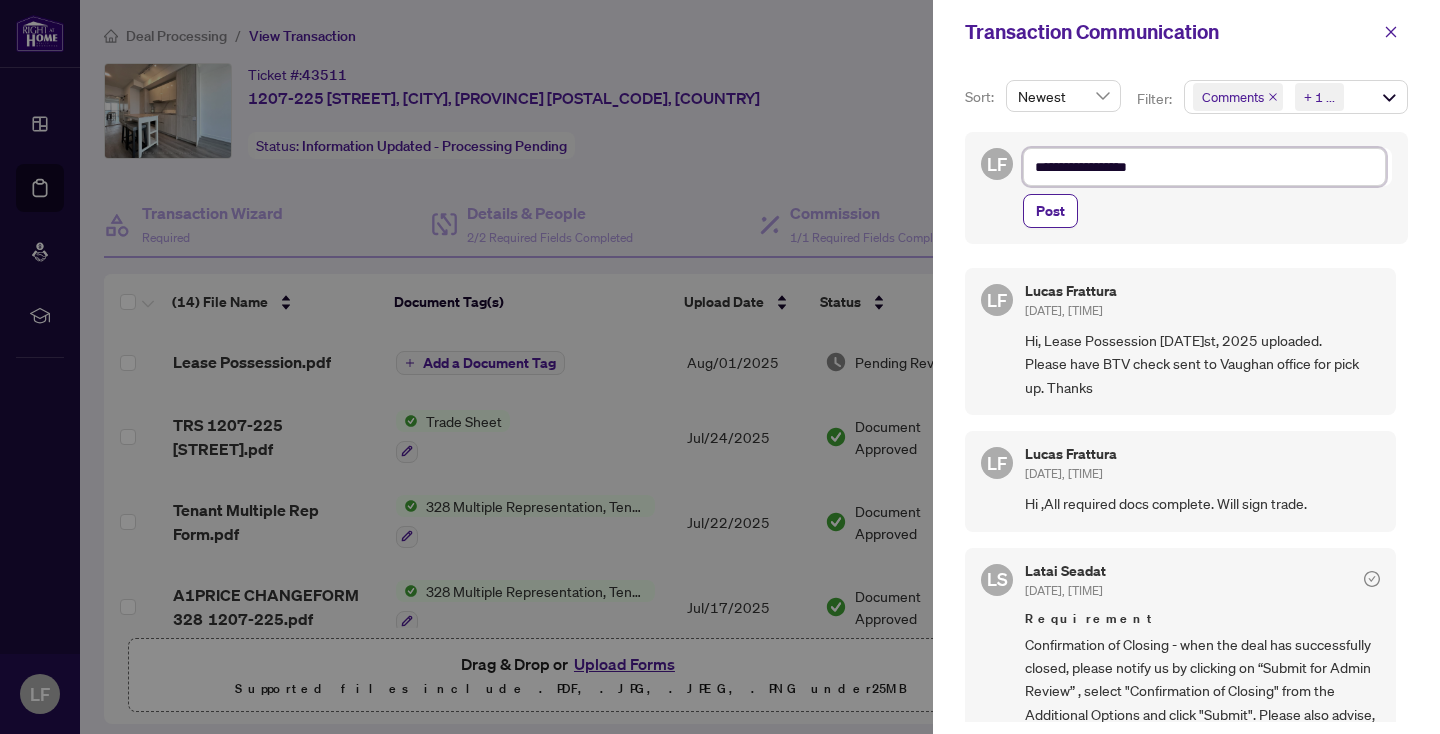 type on "**********" 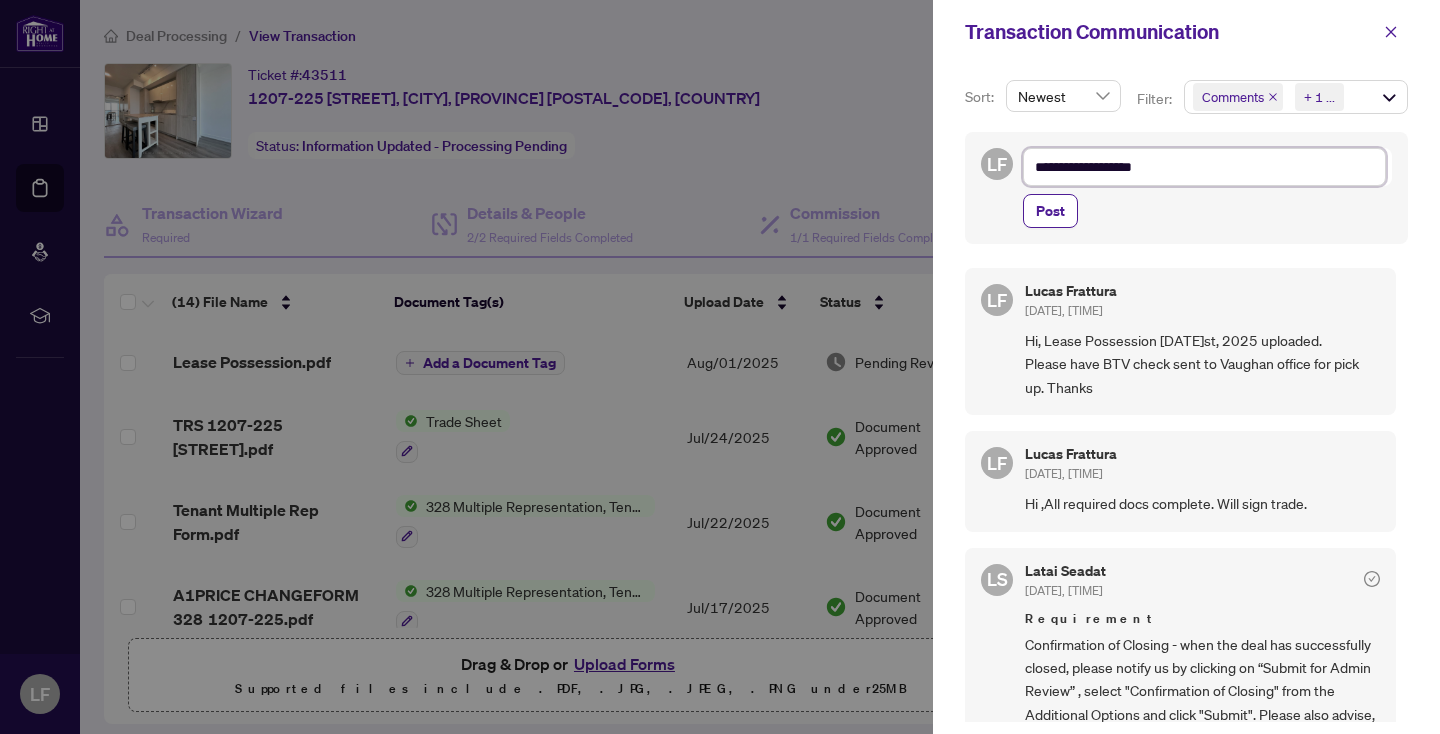 type on "**********" 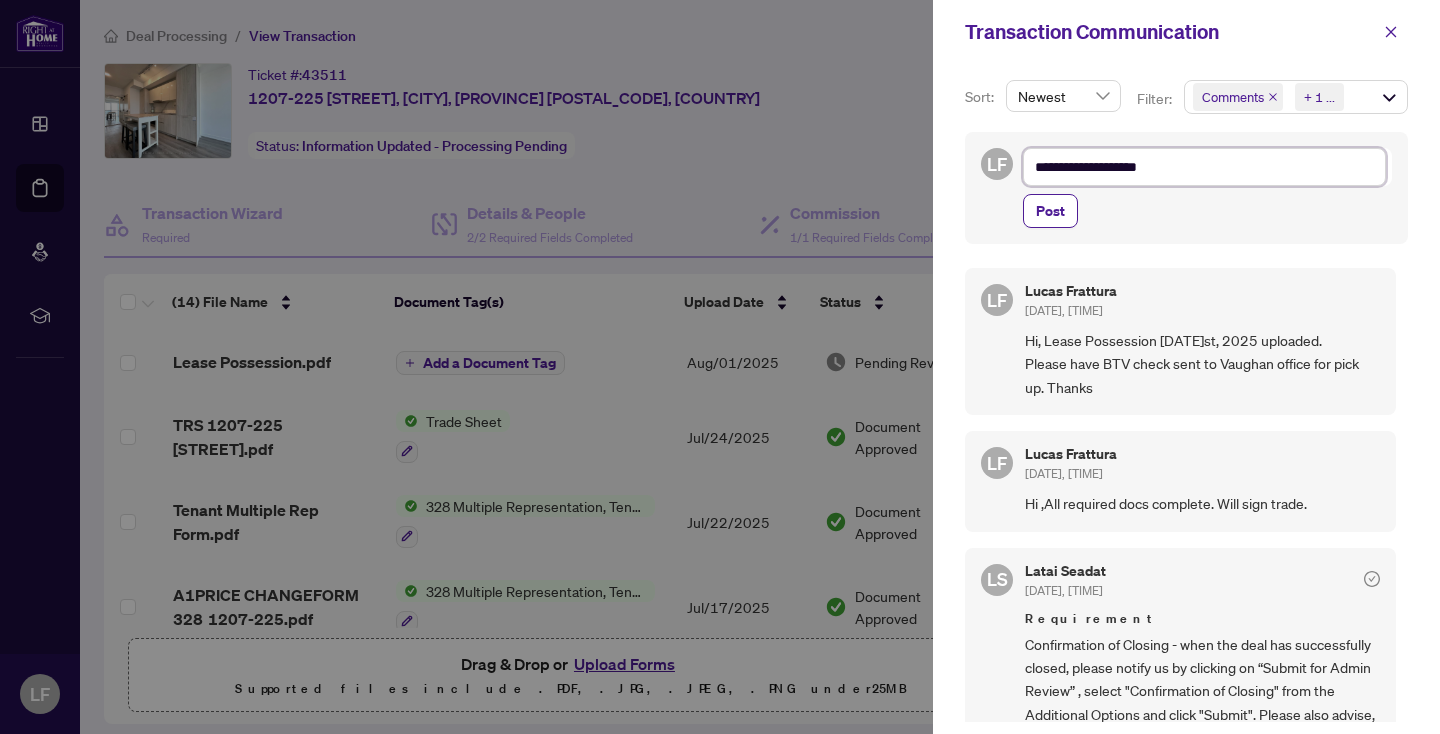 type on "**********" 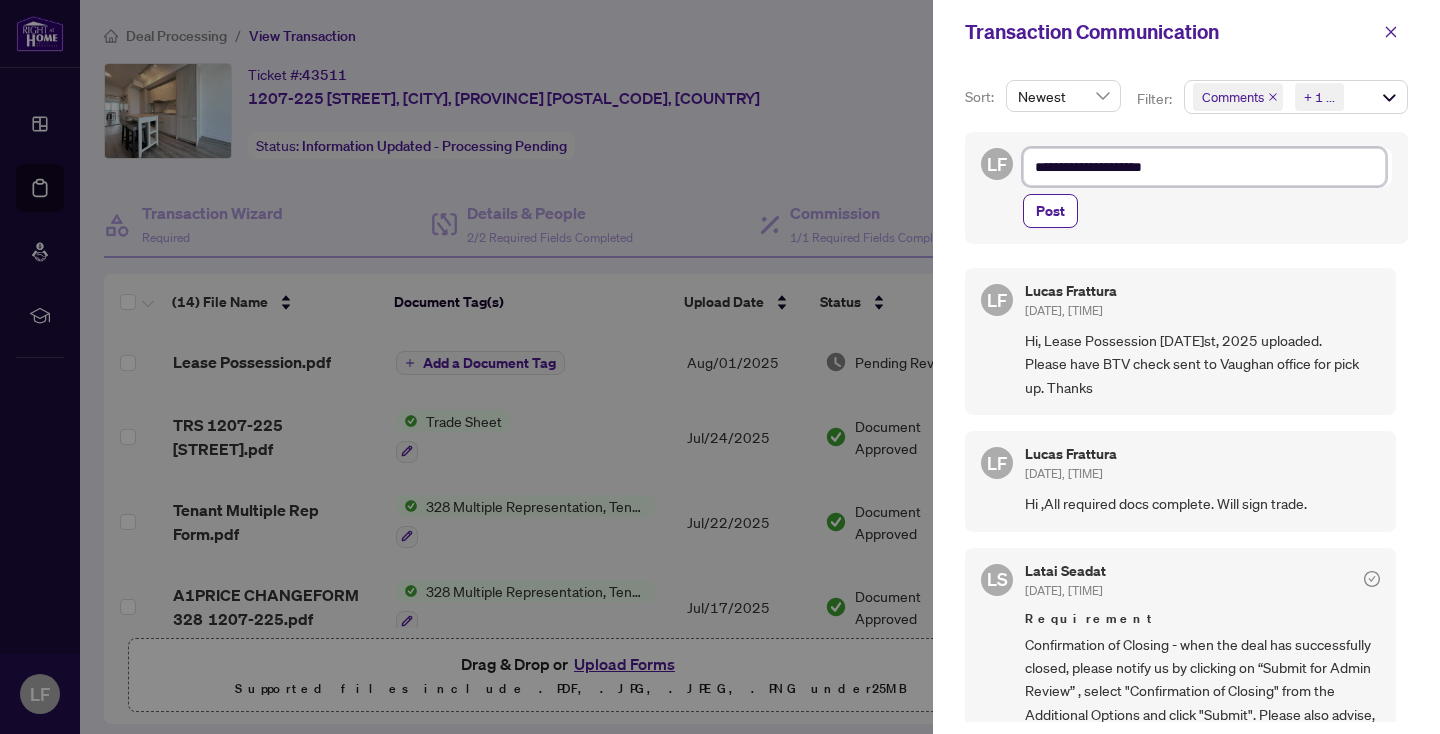 type on "**********" 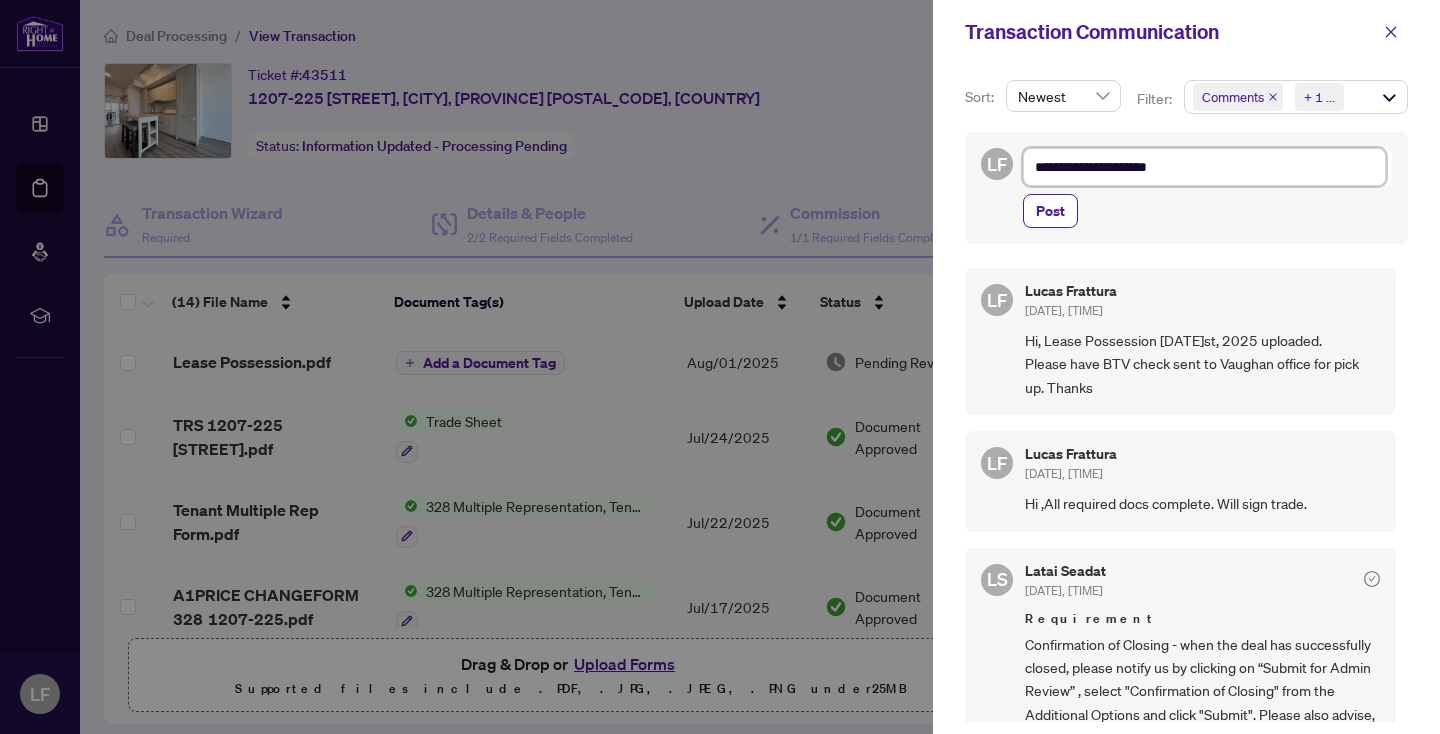 type on "**********" 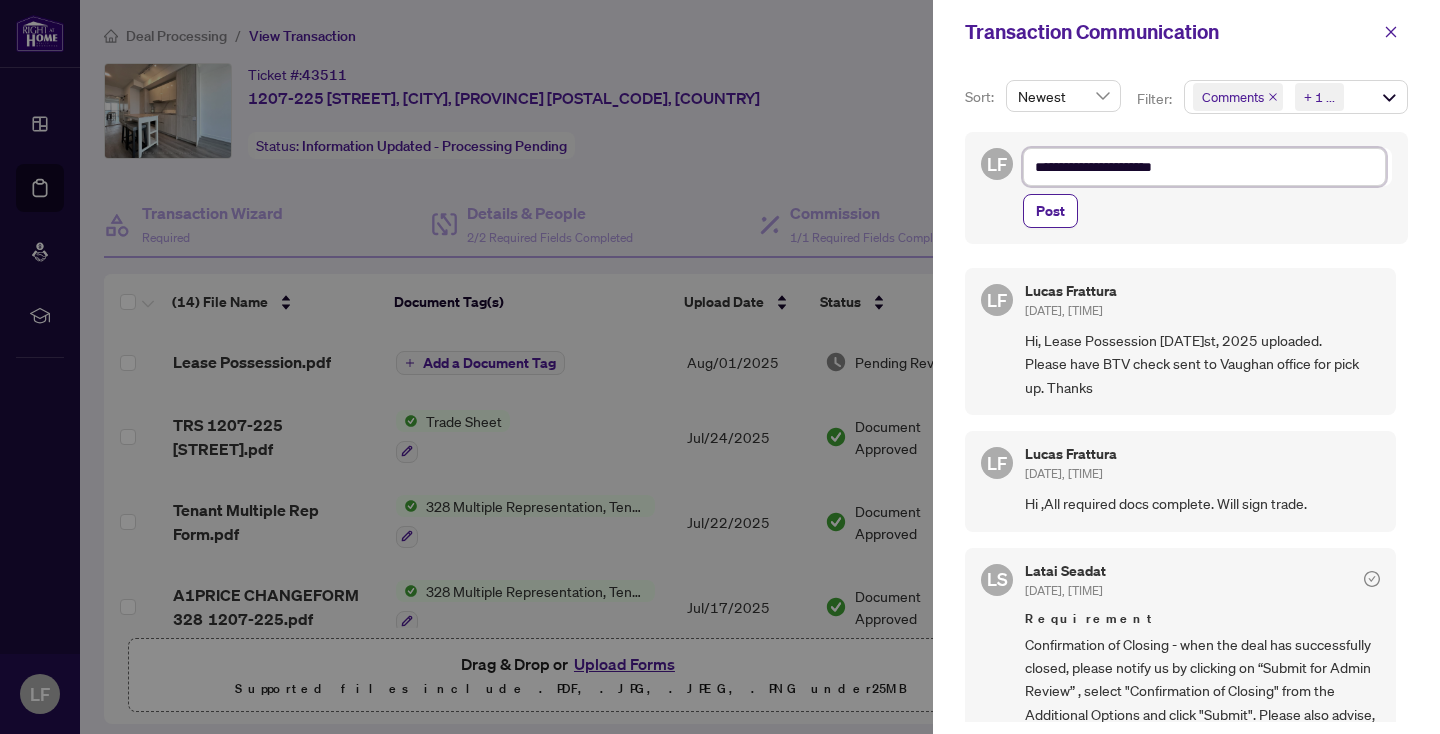 type on "**********" 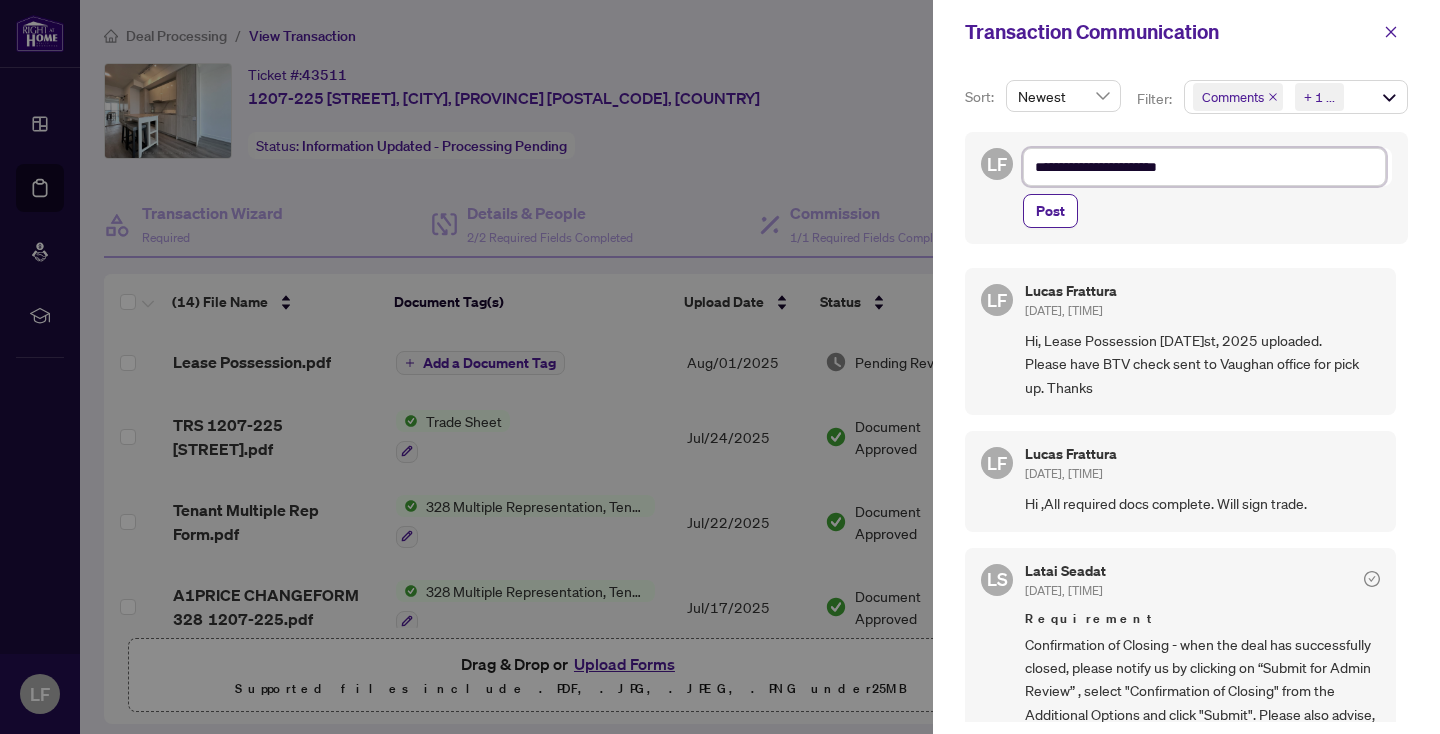 type on "**********" 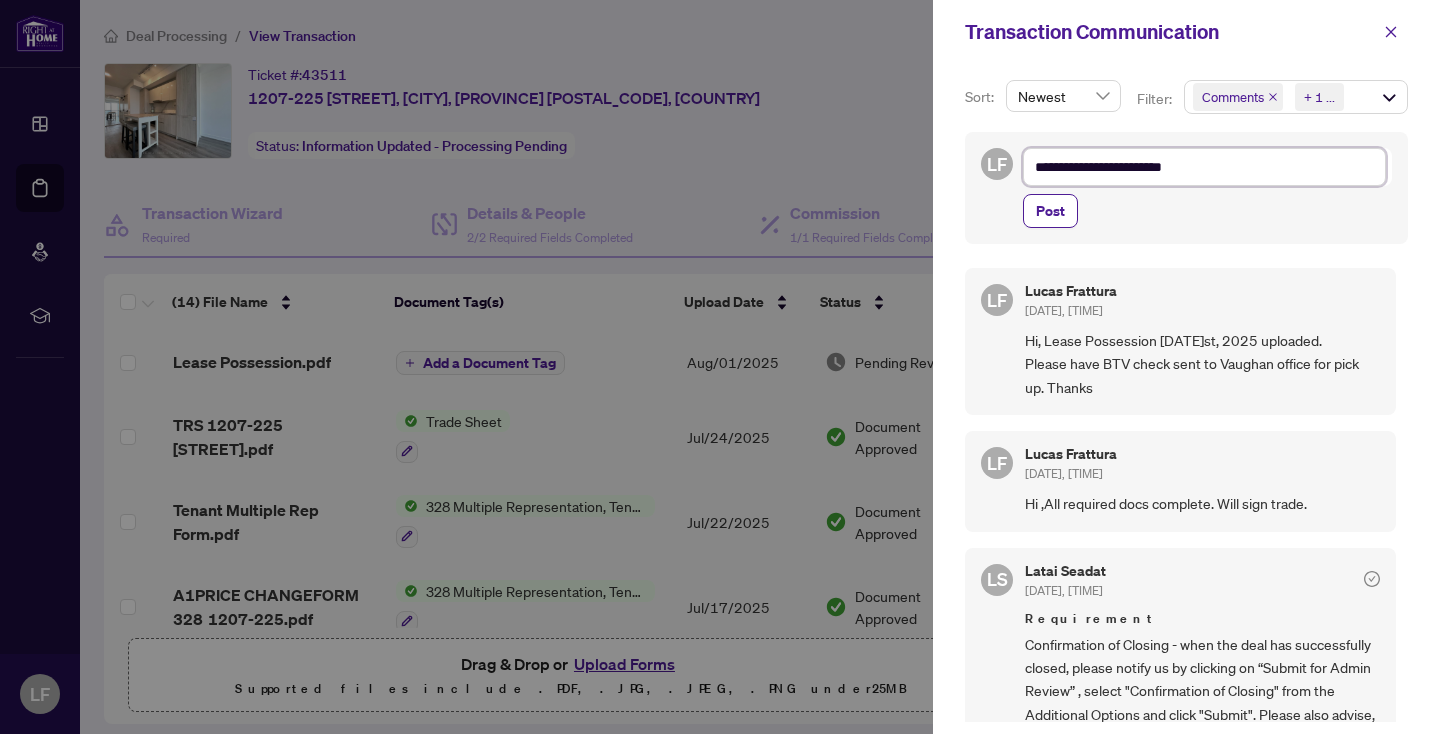 type on "**********" 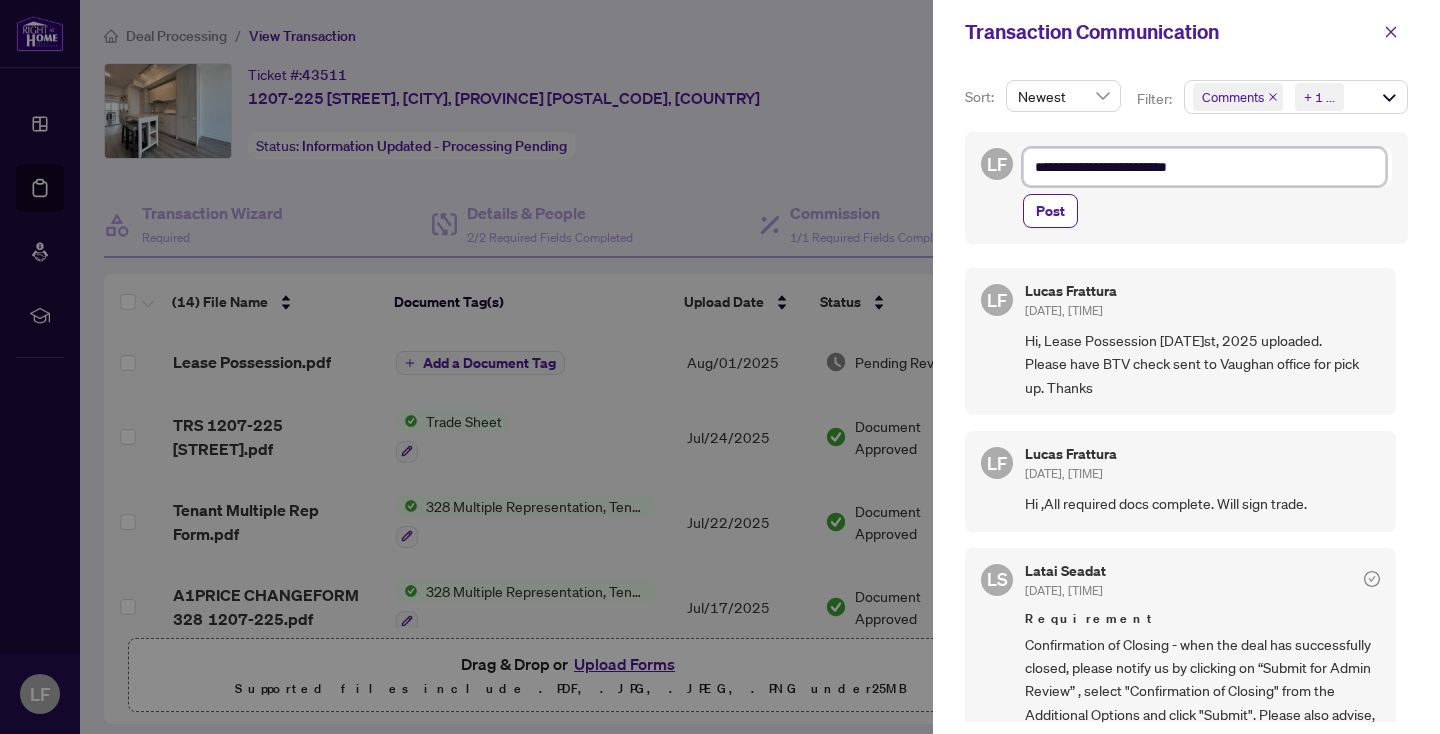 type on "**********" 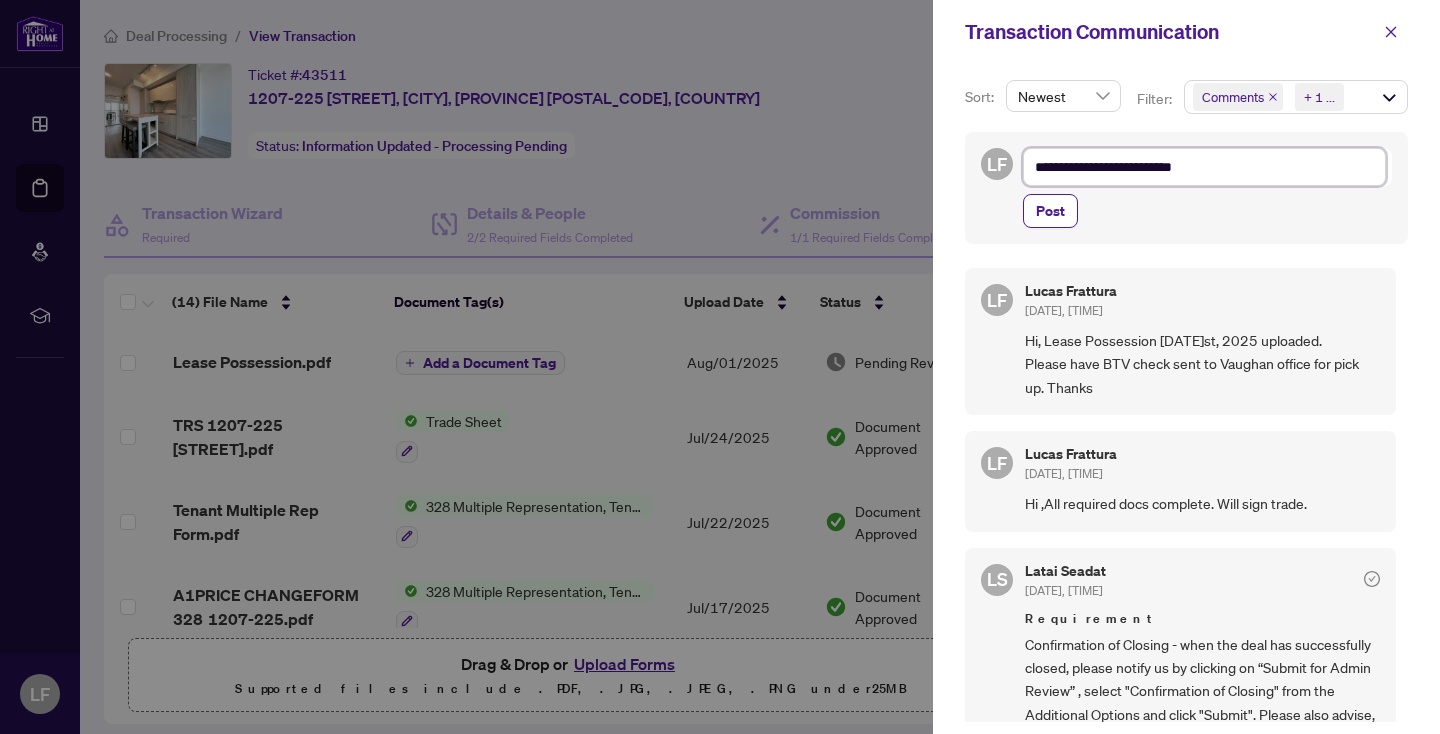 type on "**********" 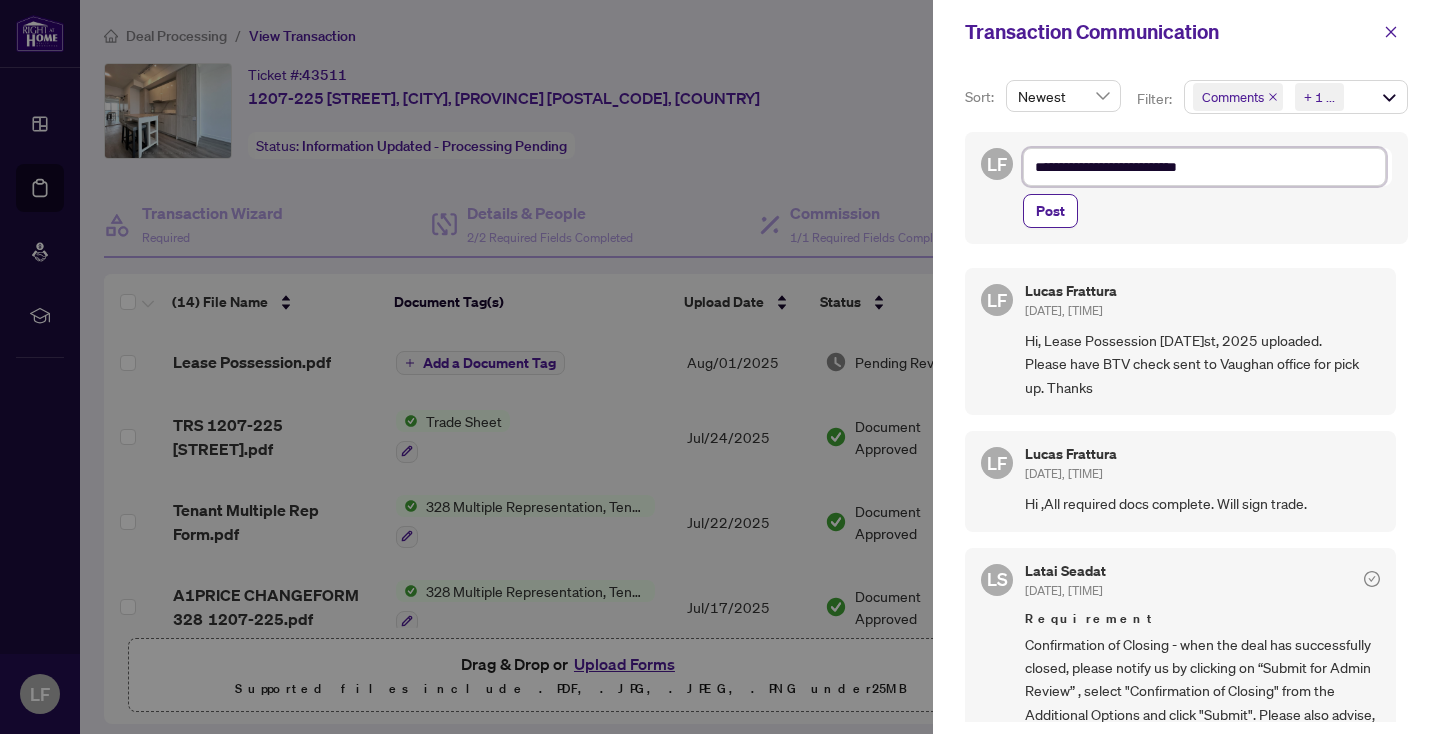 type on "**********" 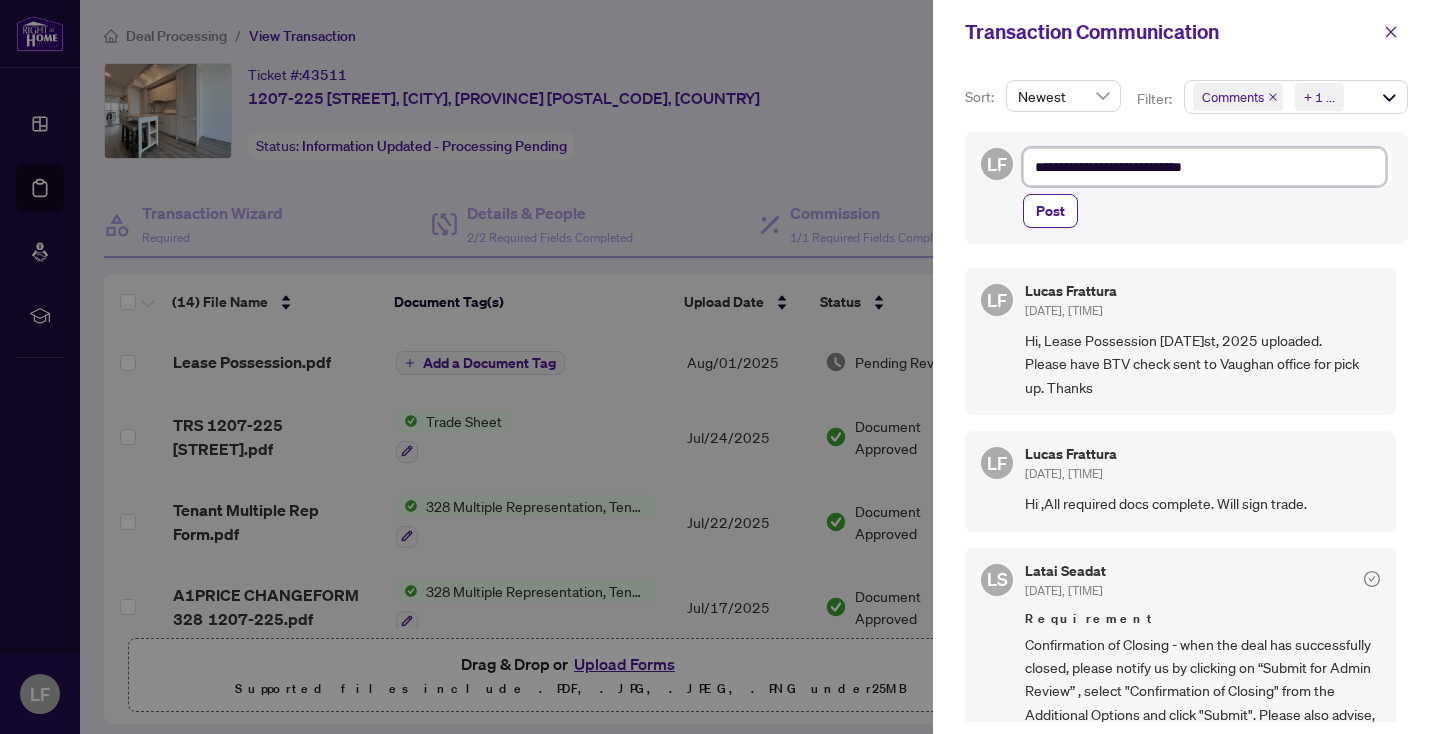 type on "**********" 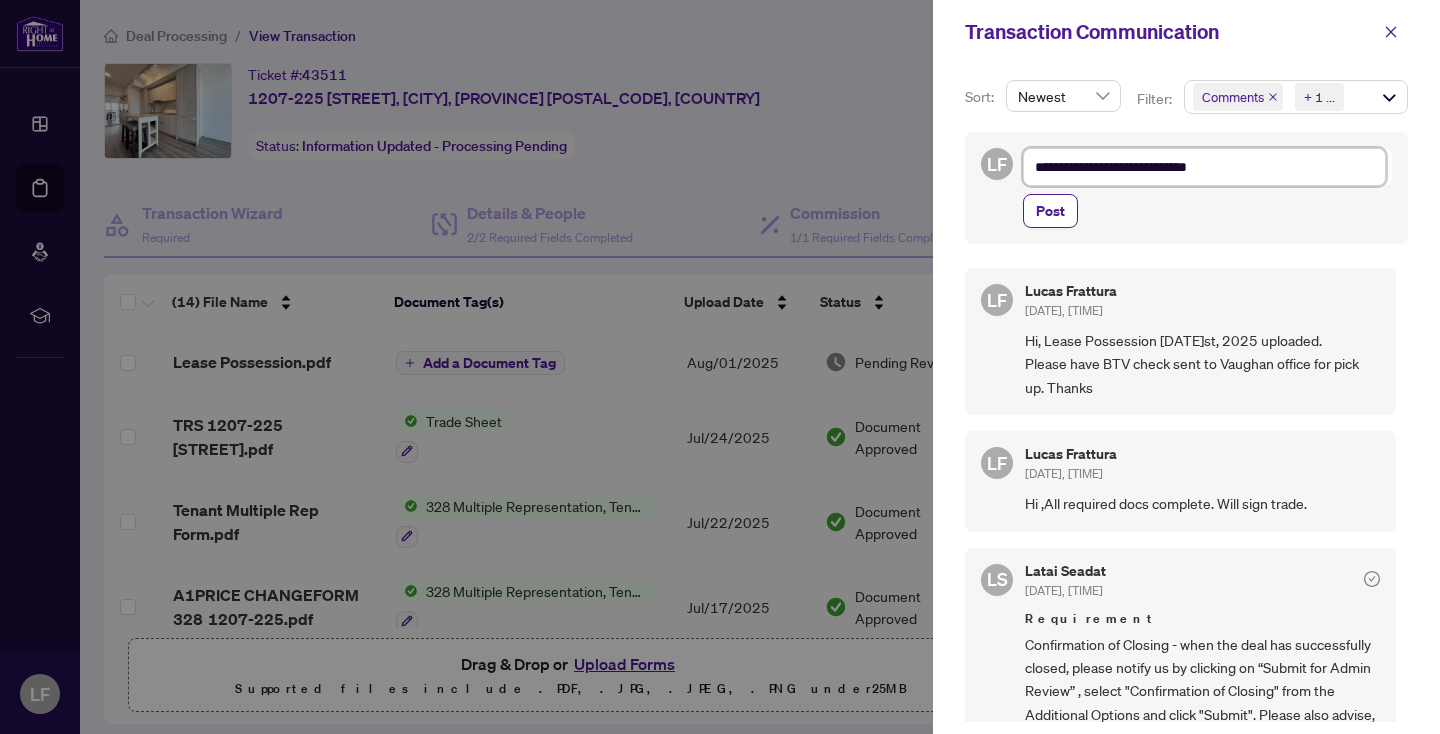 type on "**********" 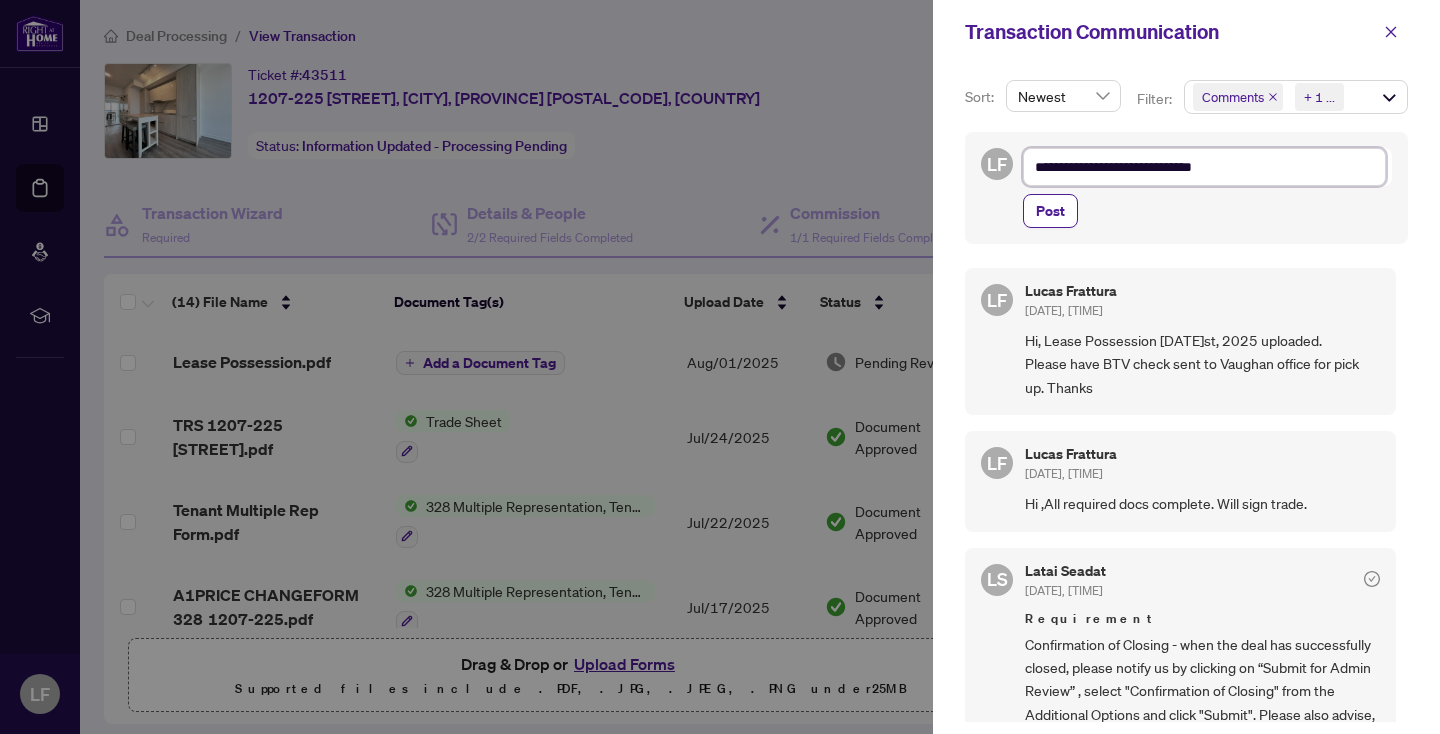 type on "**********" 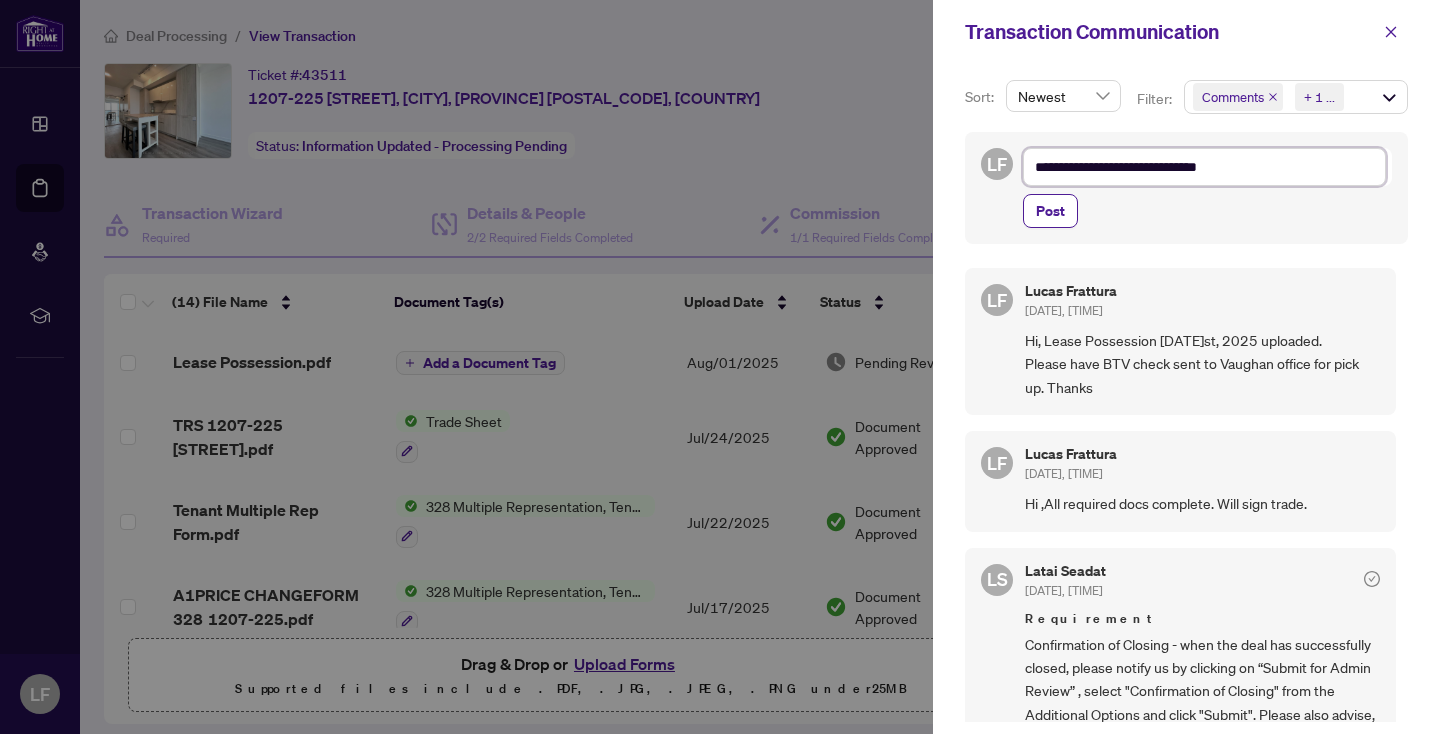 type on "**********" 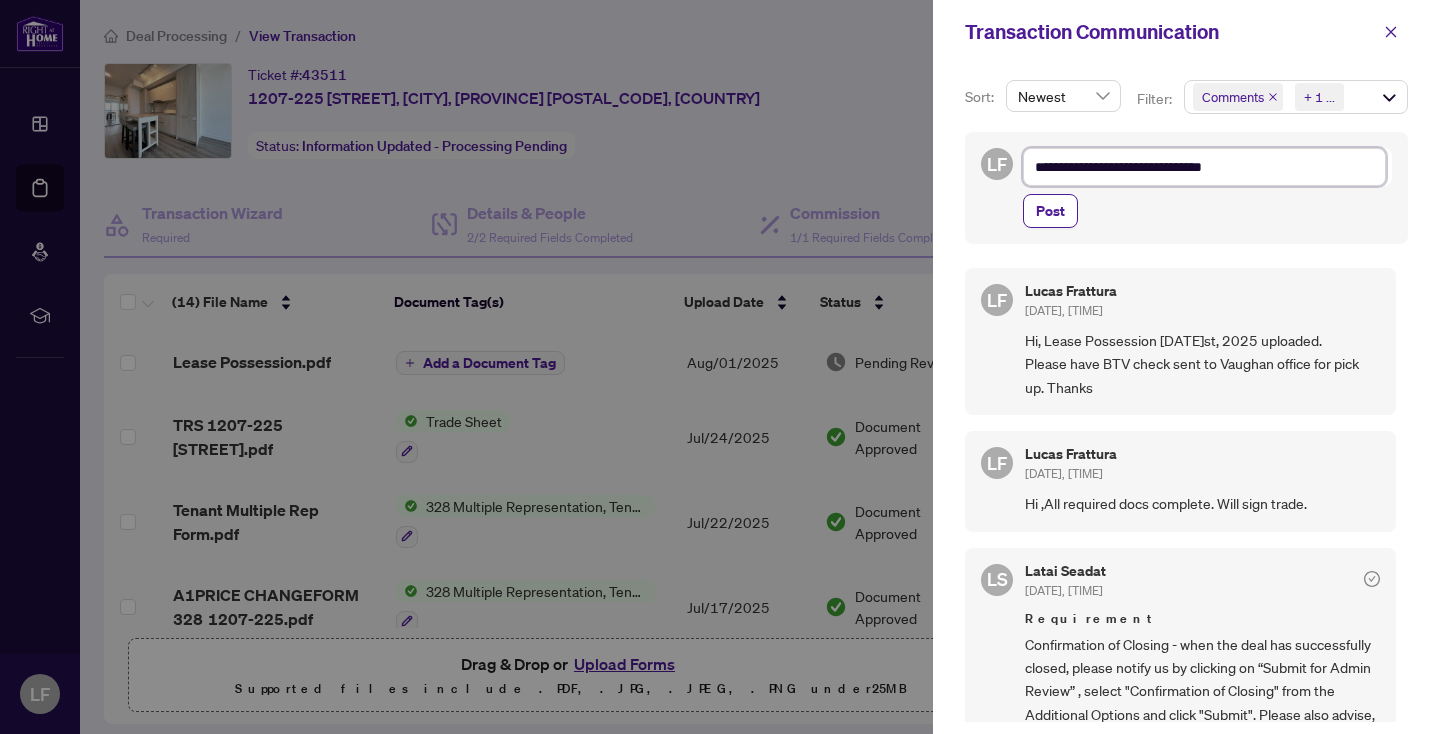 type on "**********" 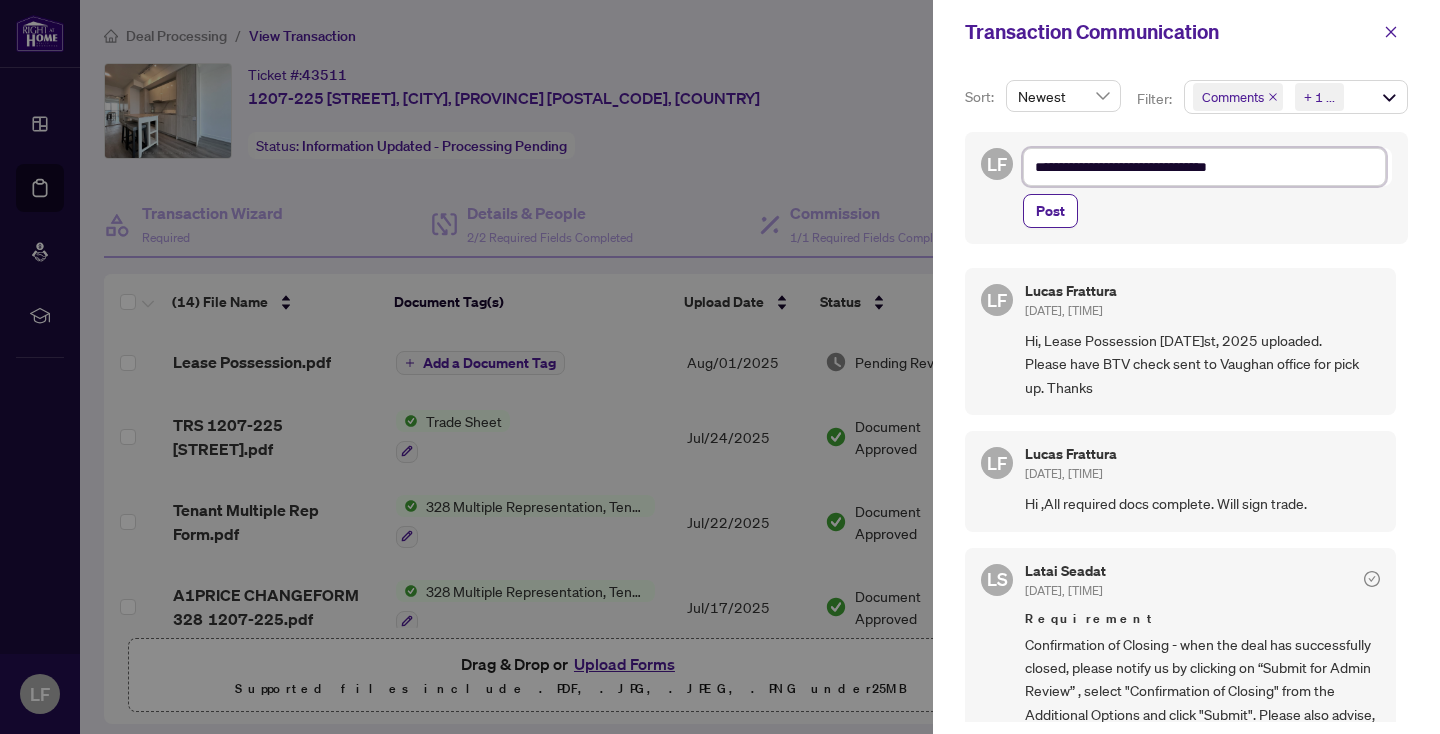 type on "**********" 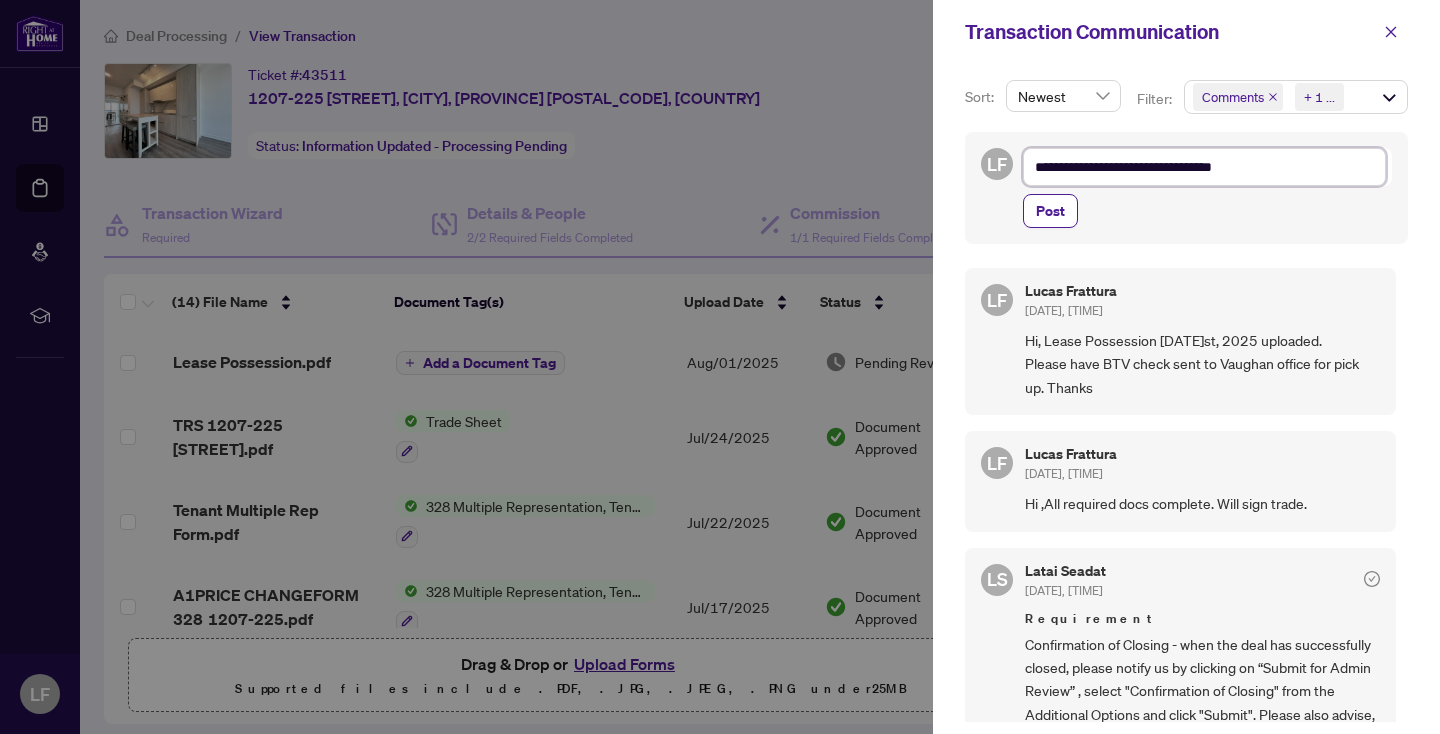 type on "**********" 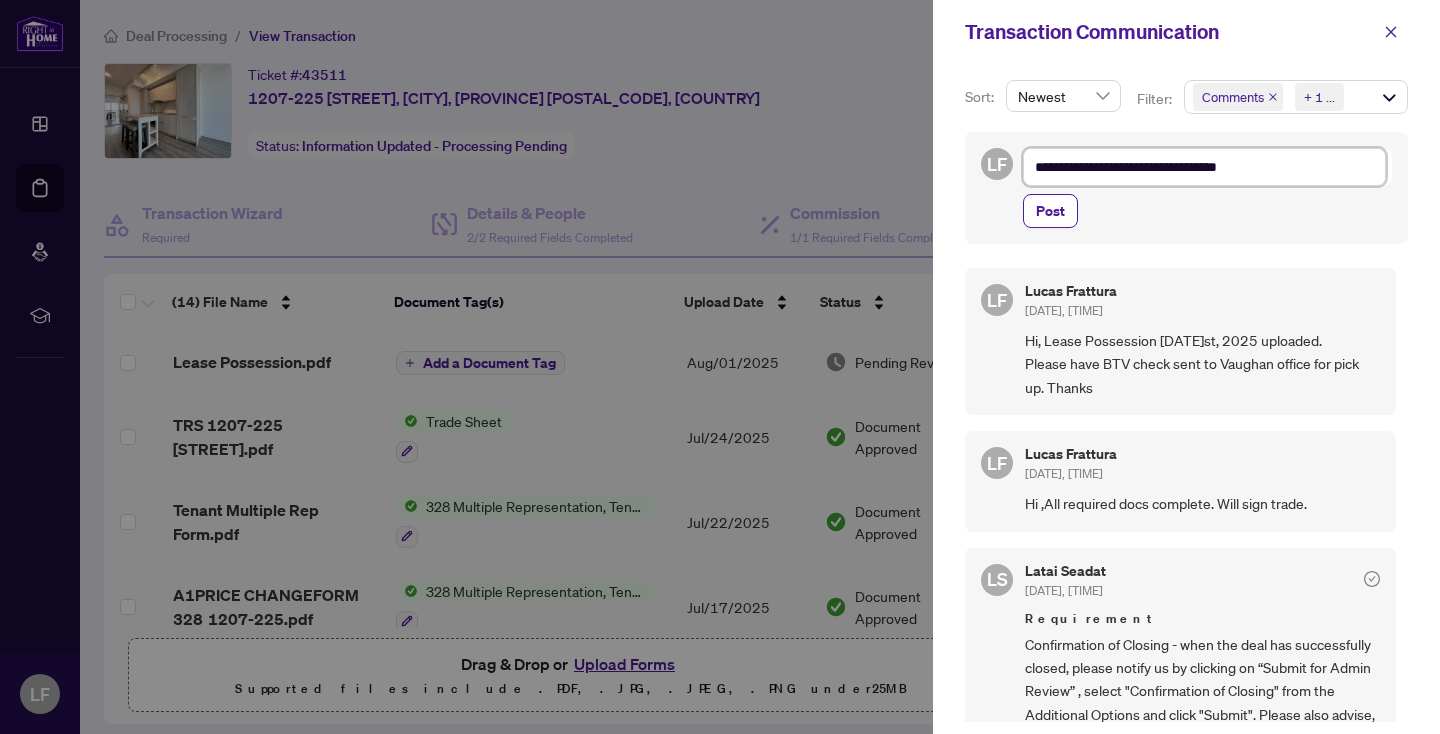type on "**********" 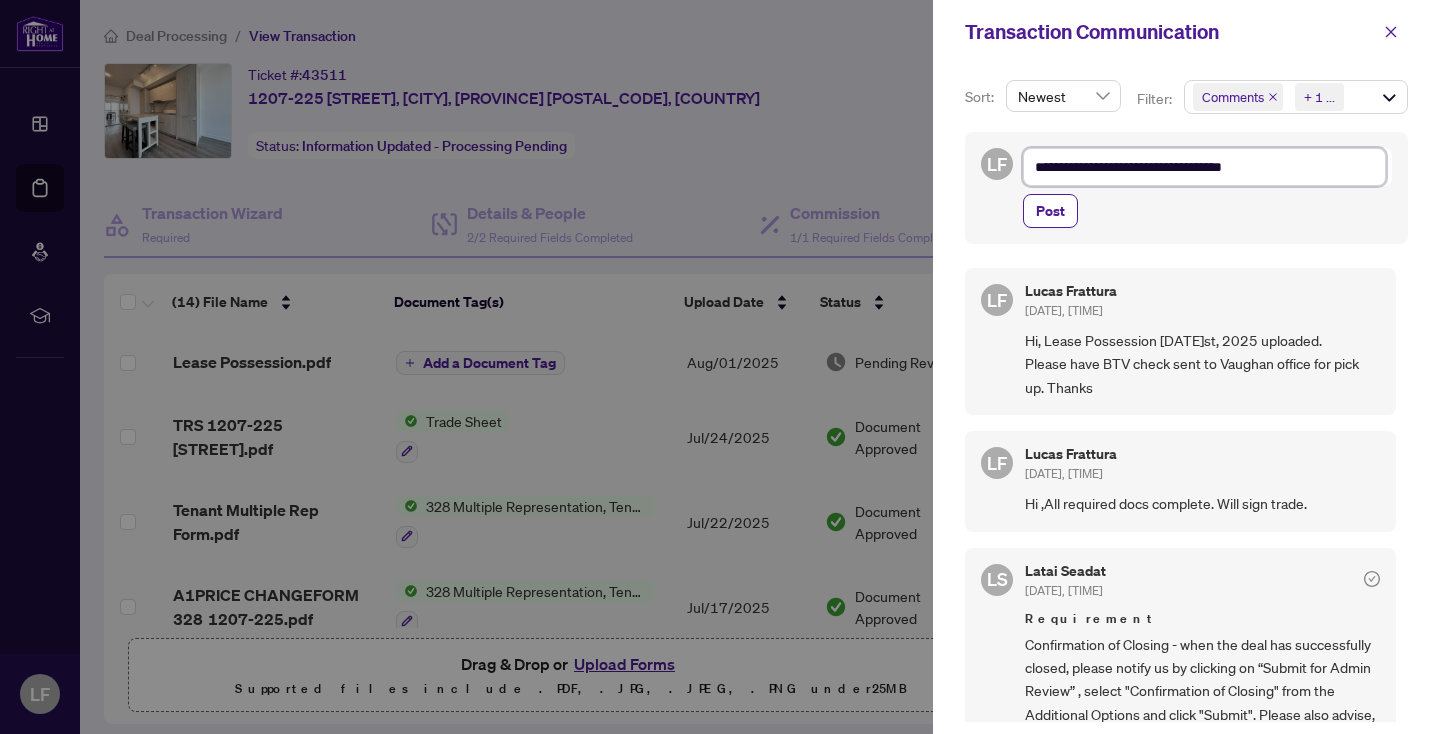 type on "**********" 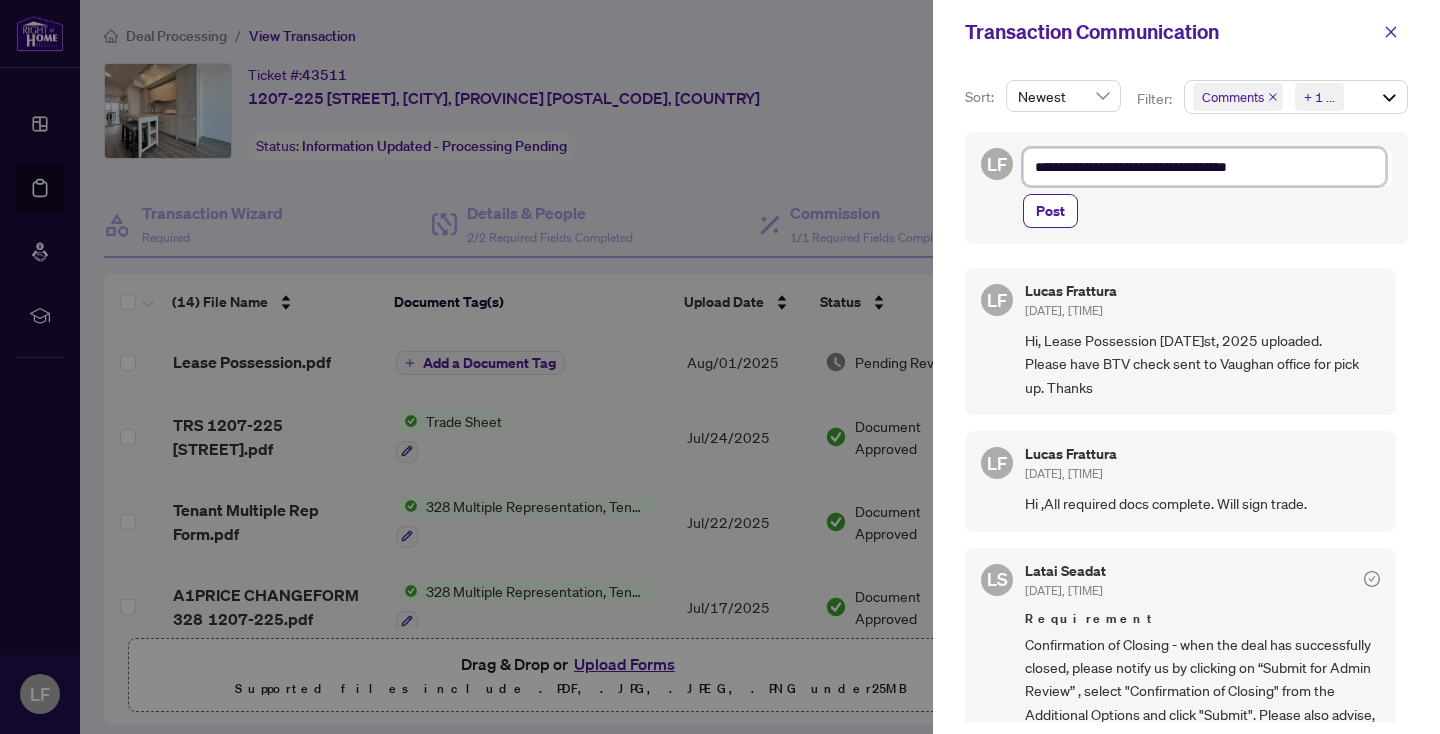 type on "**********" 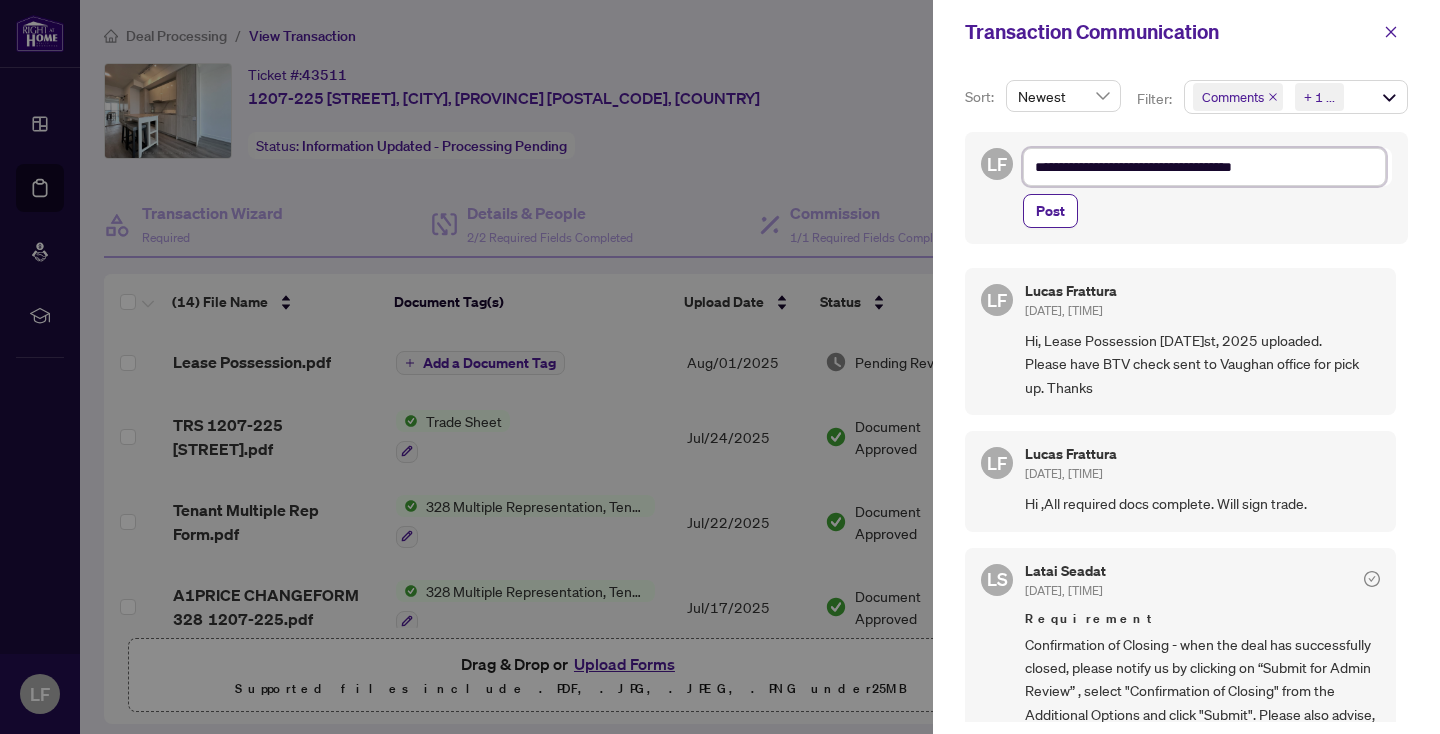 type on "**********" 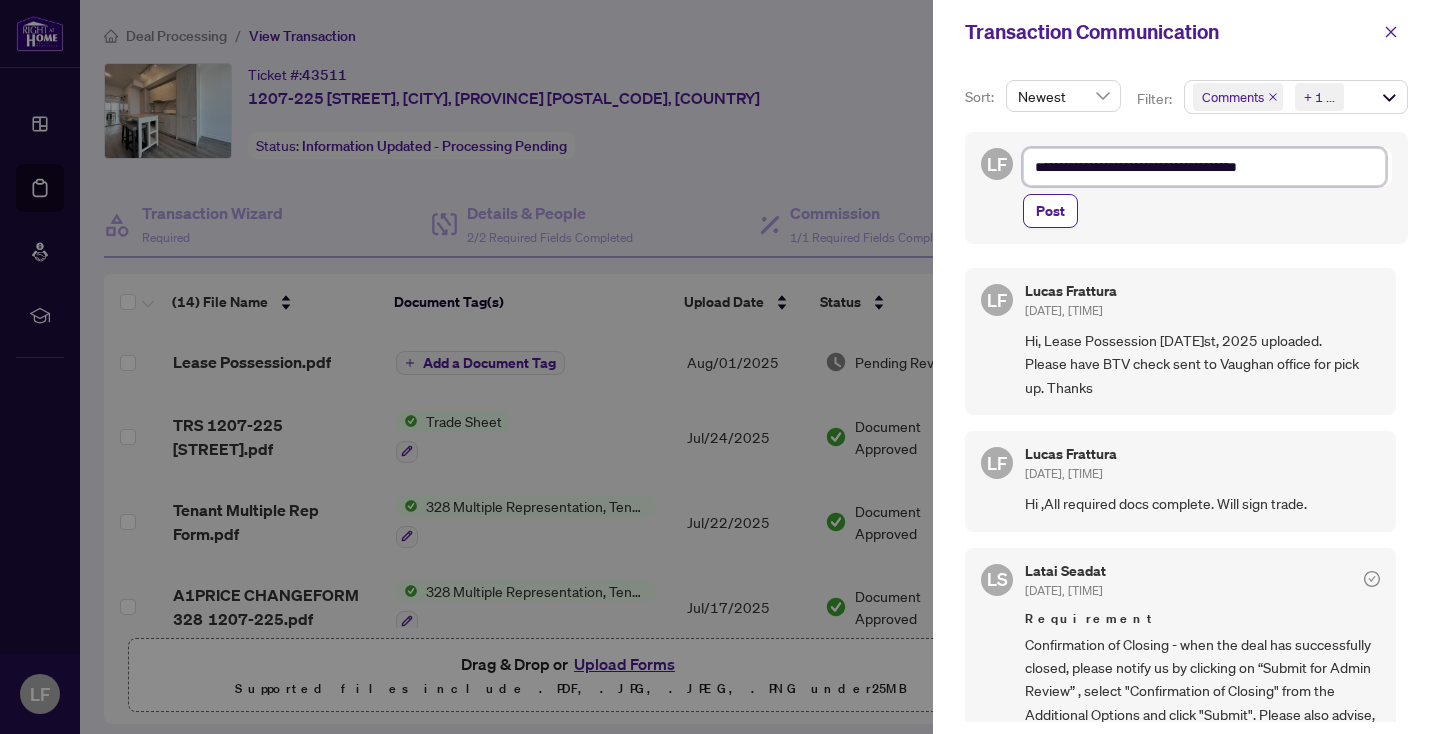 type on "**********" 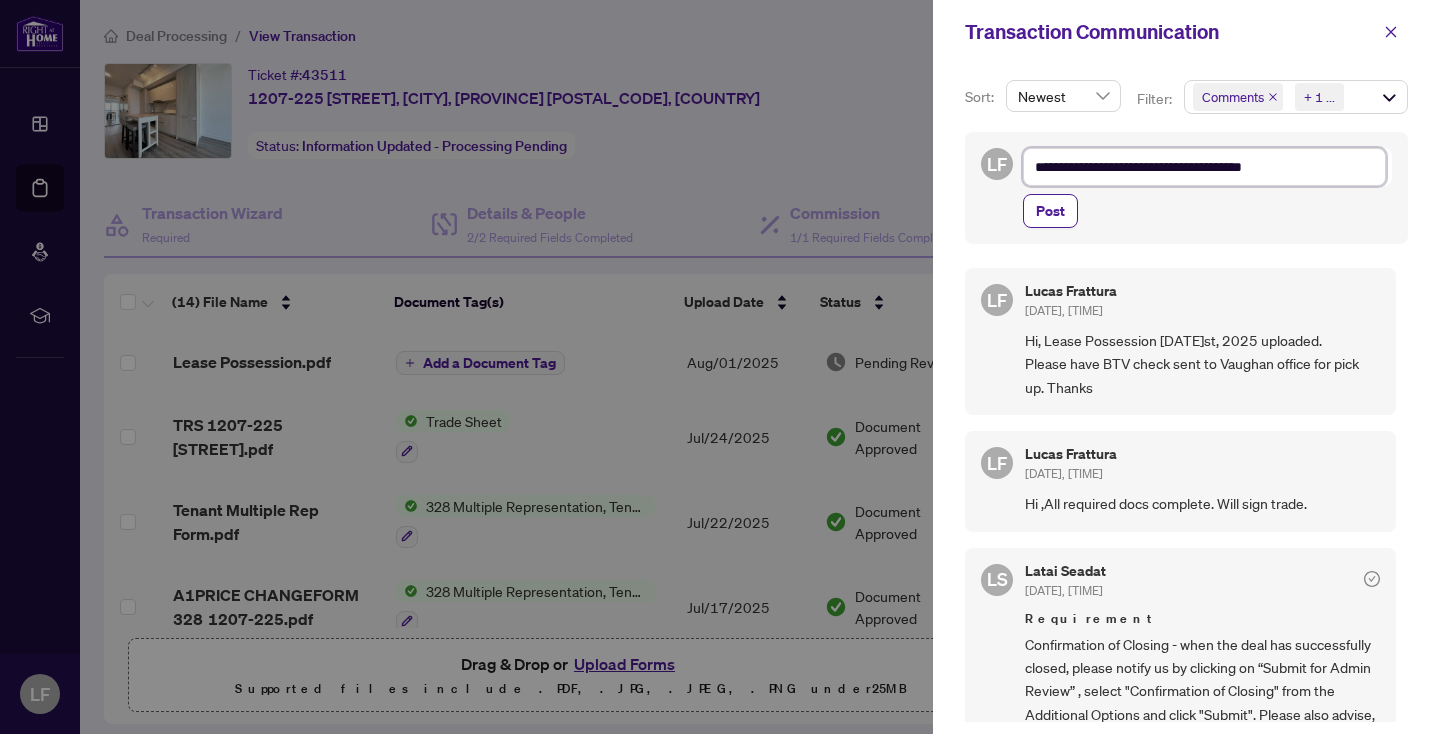 type on "**********" 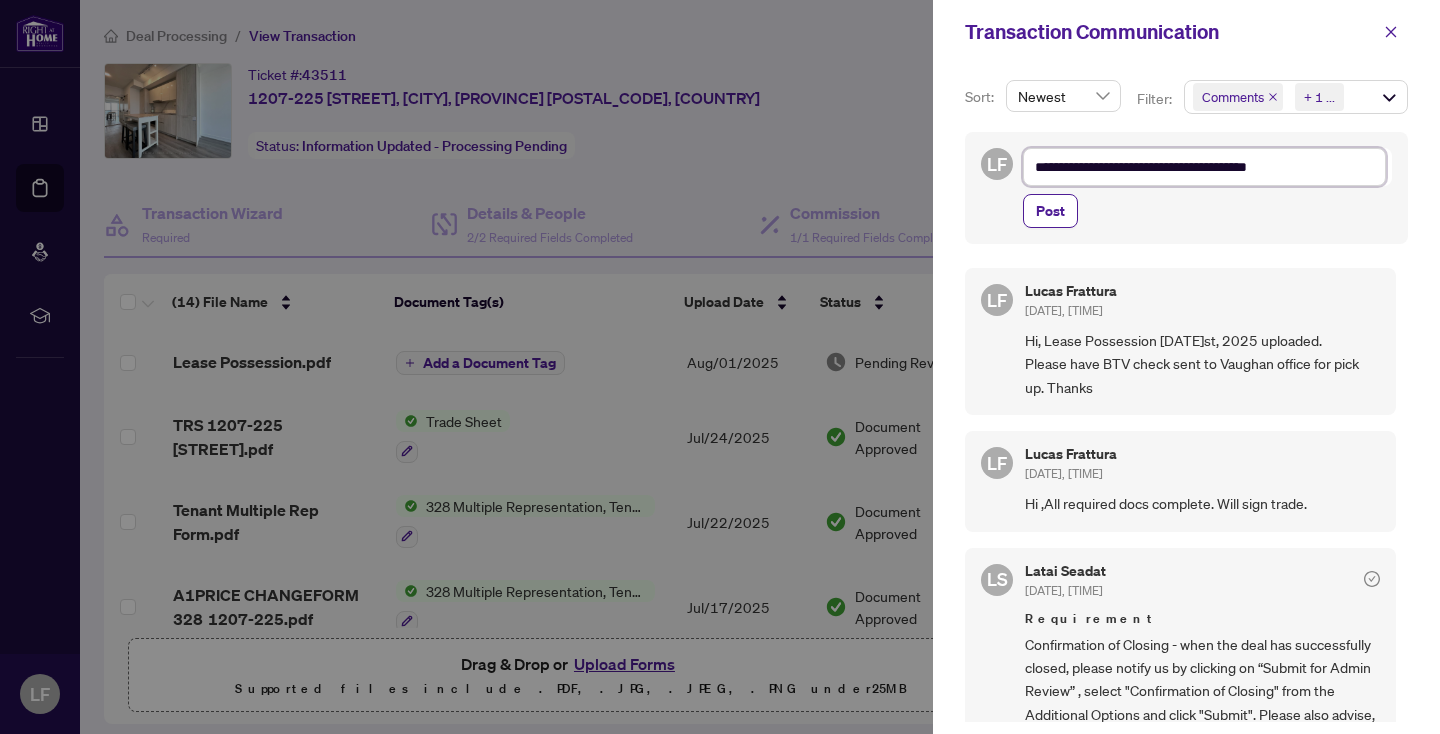 type on "**********" 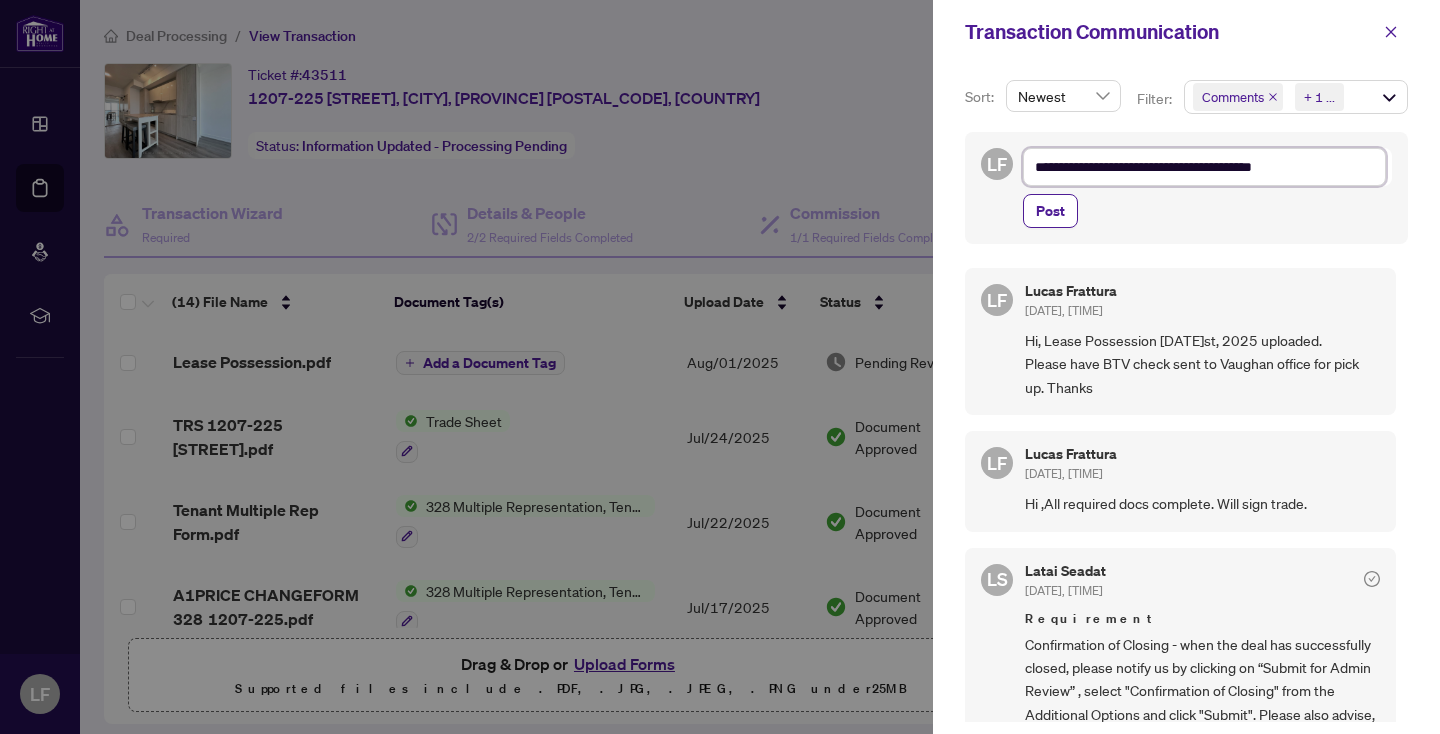 type on "**********" 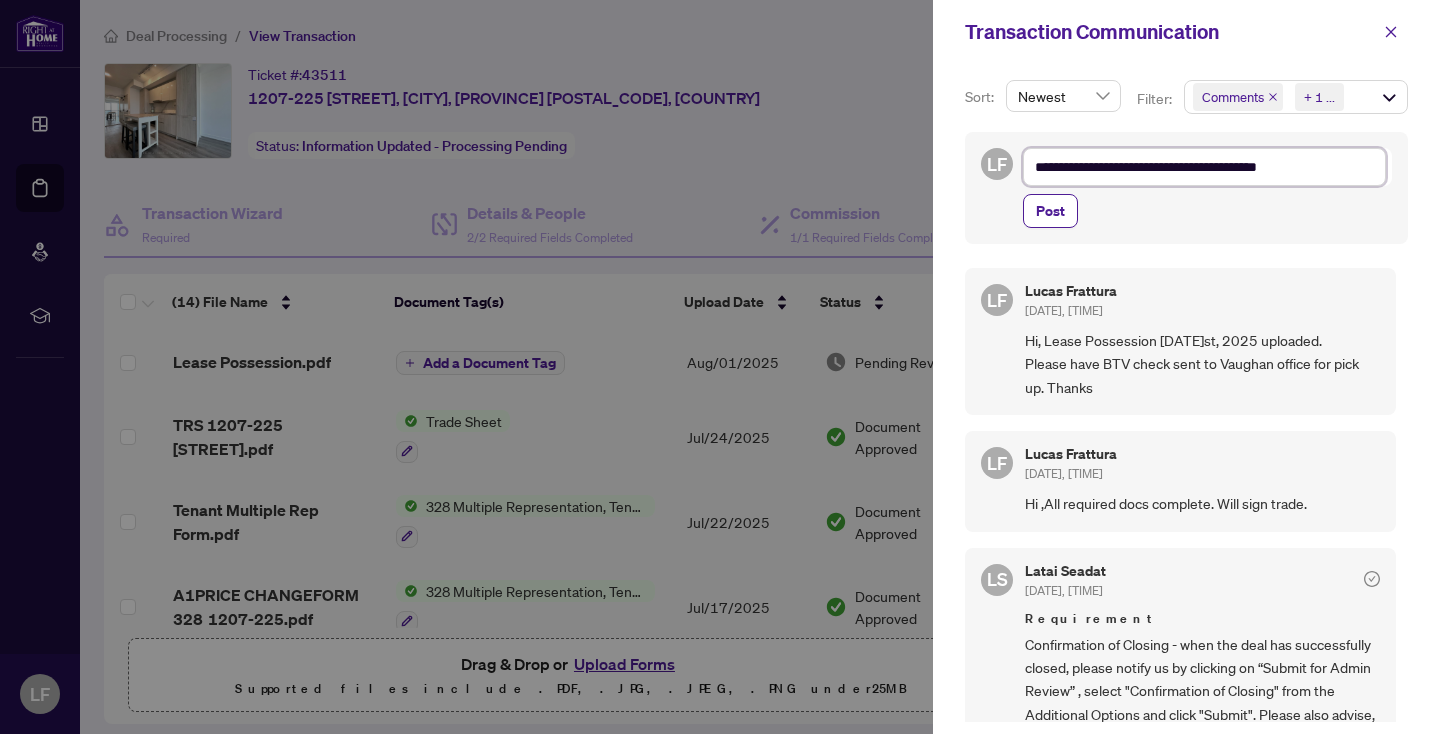 type on "**********" 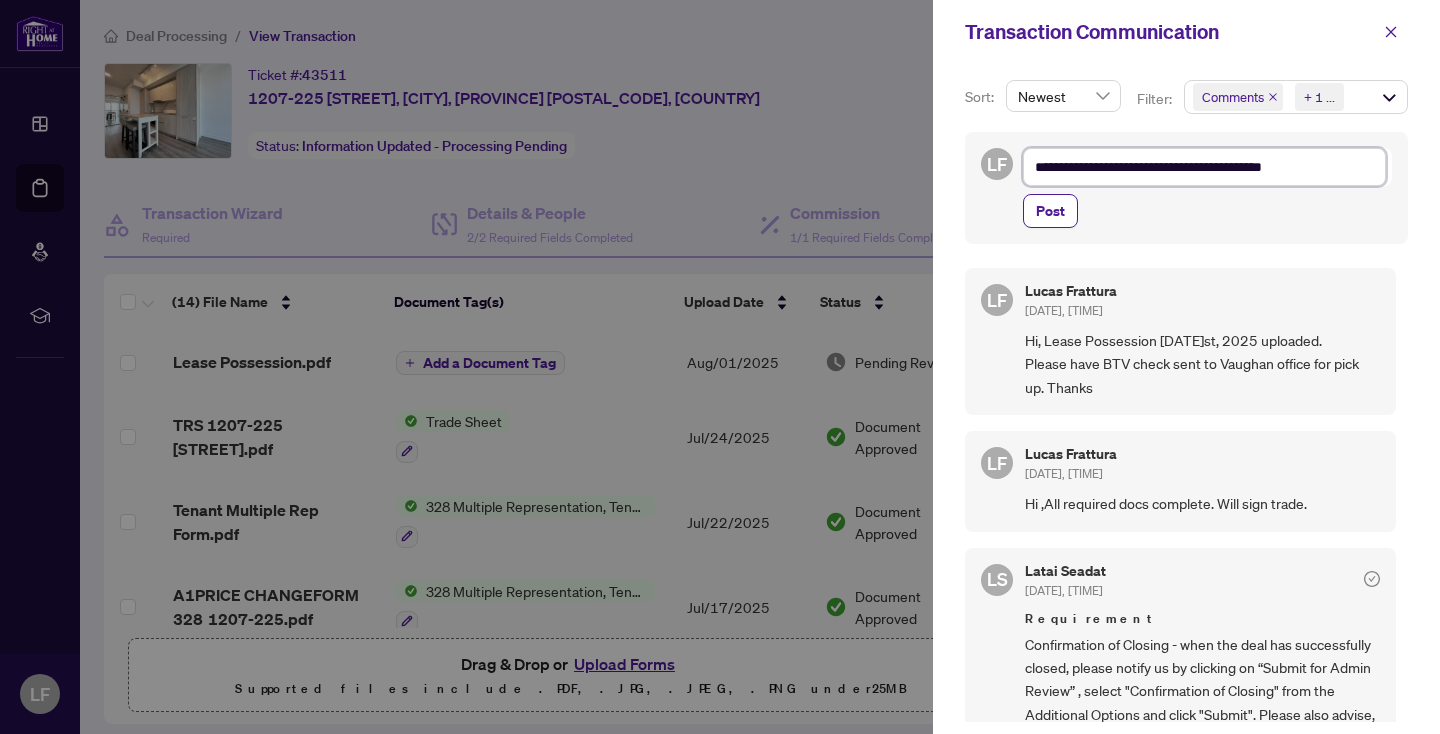 type on "**********" 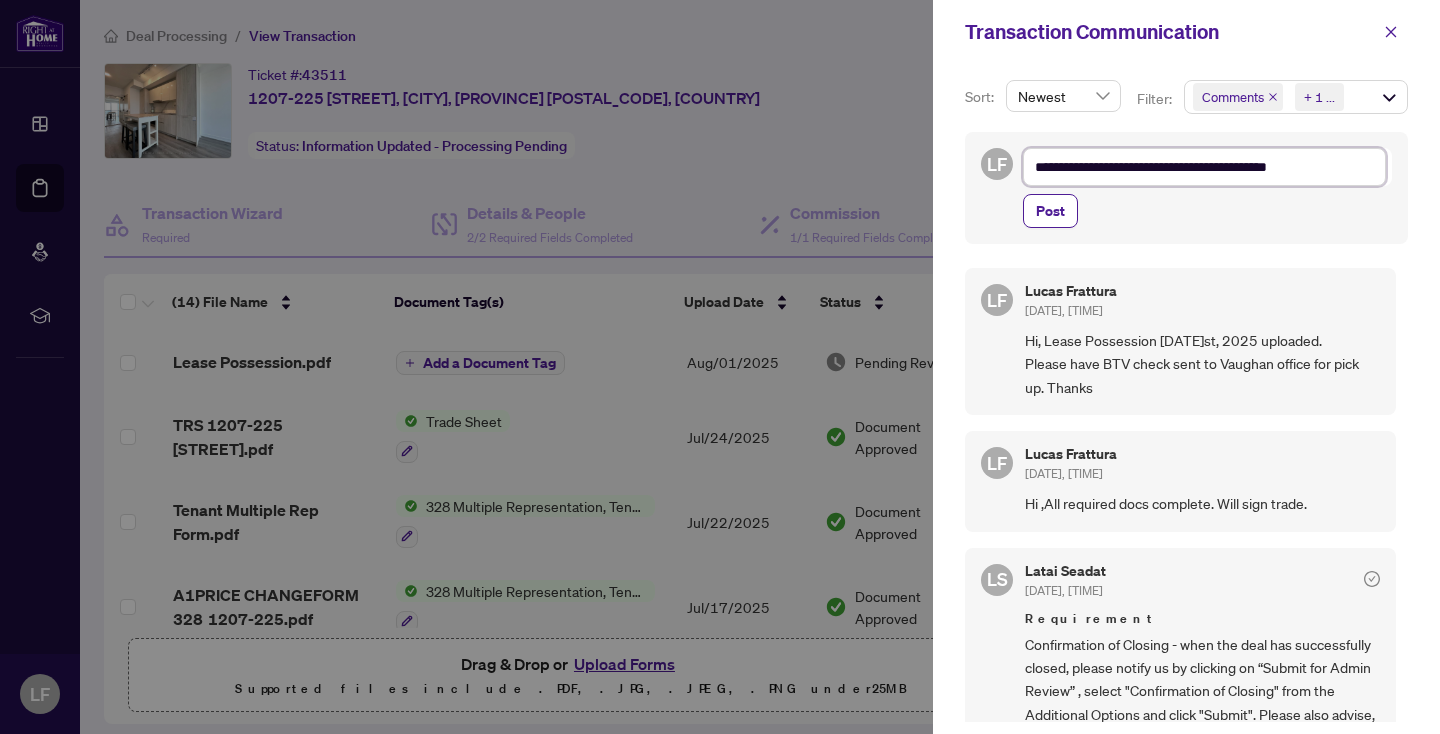 type on "**********" 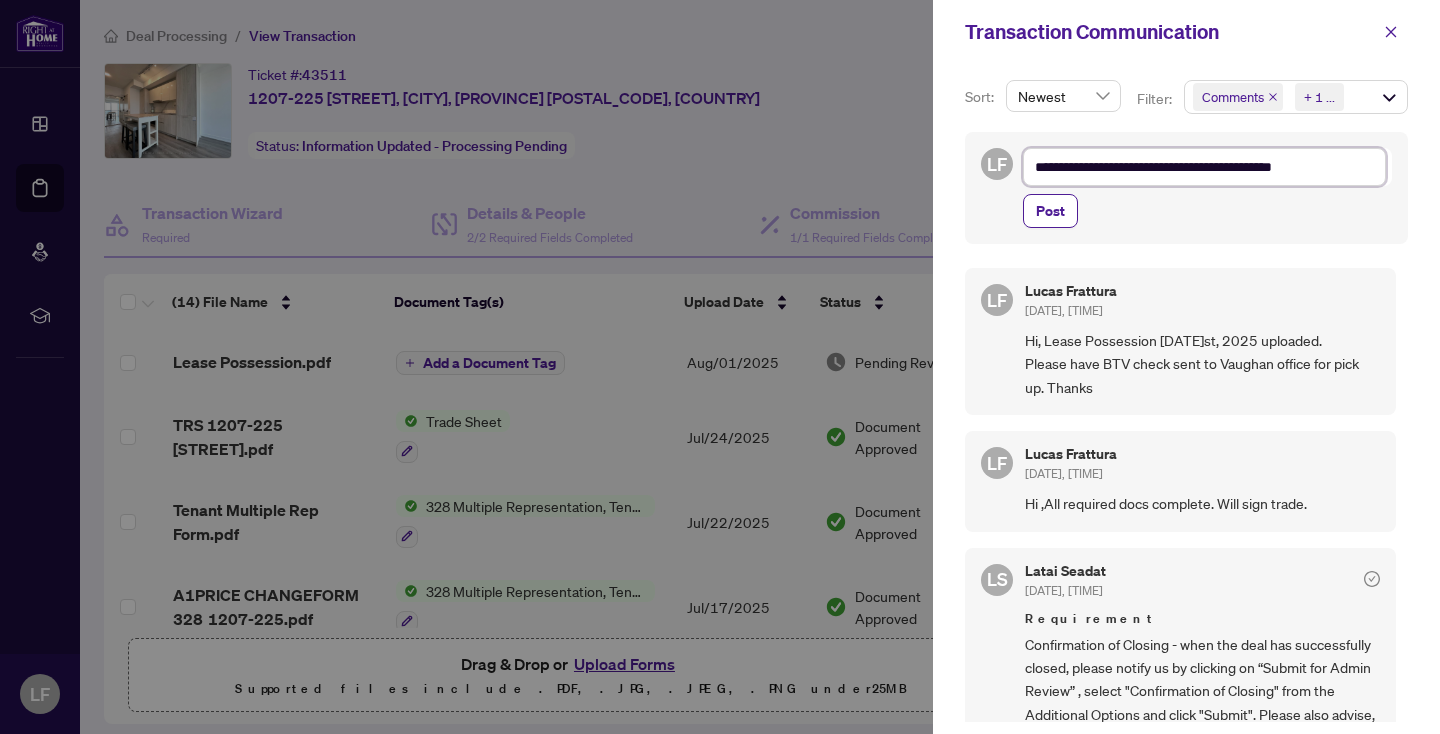 type on "**********" 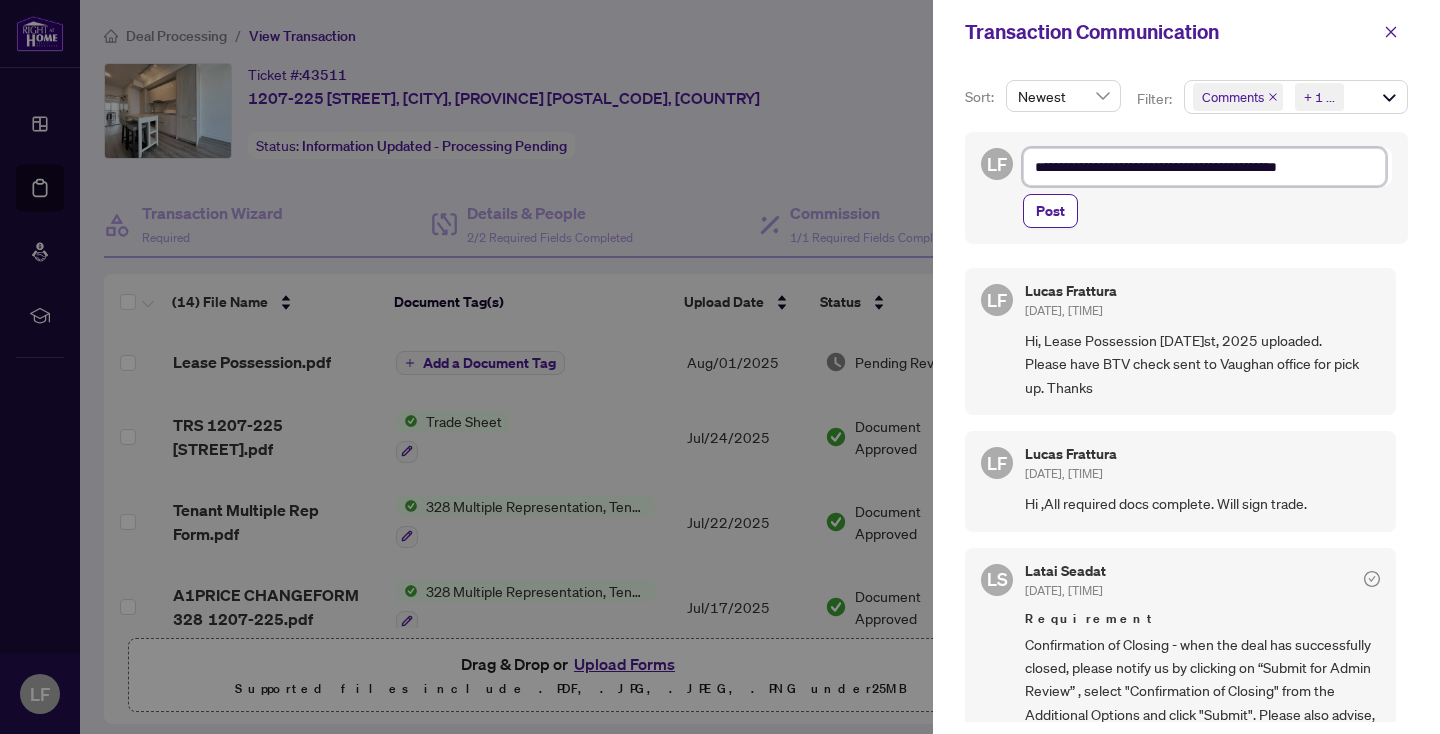 type on "**********" 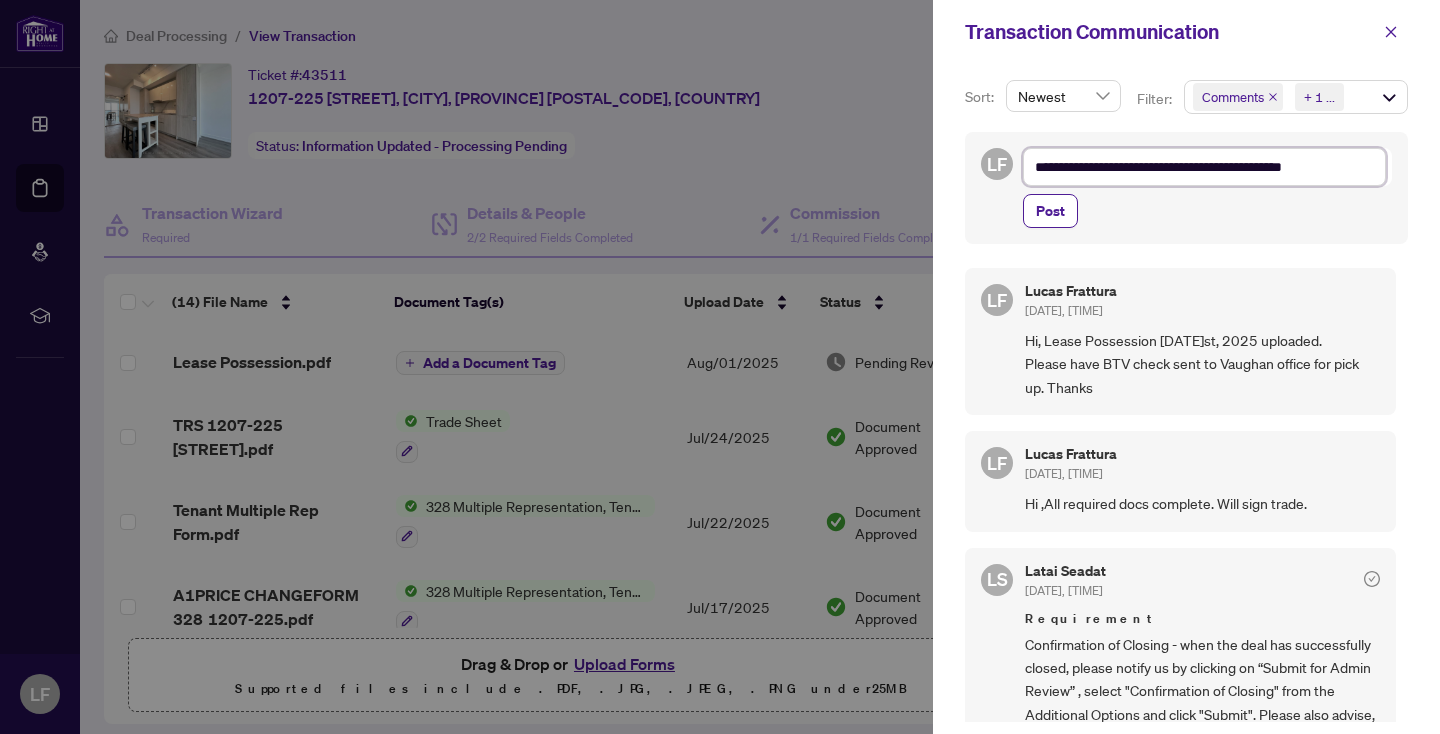type on "**********" 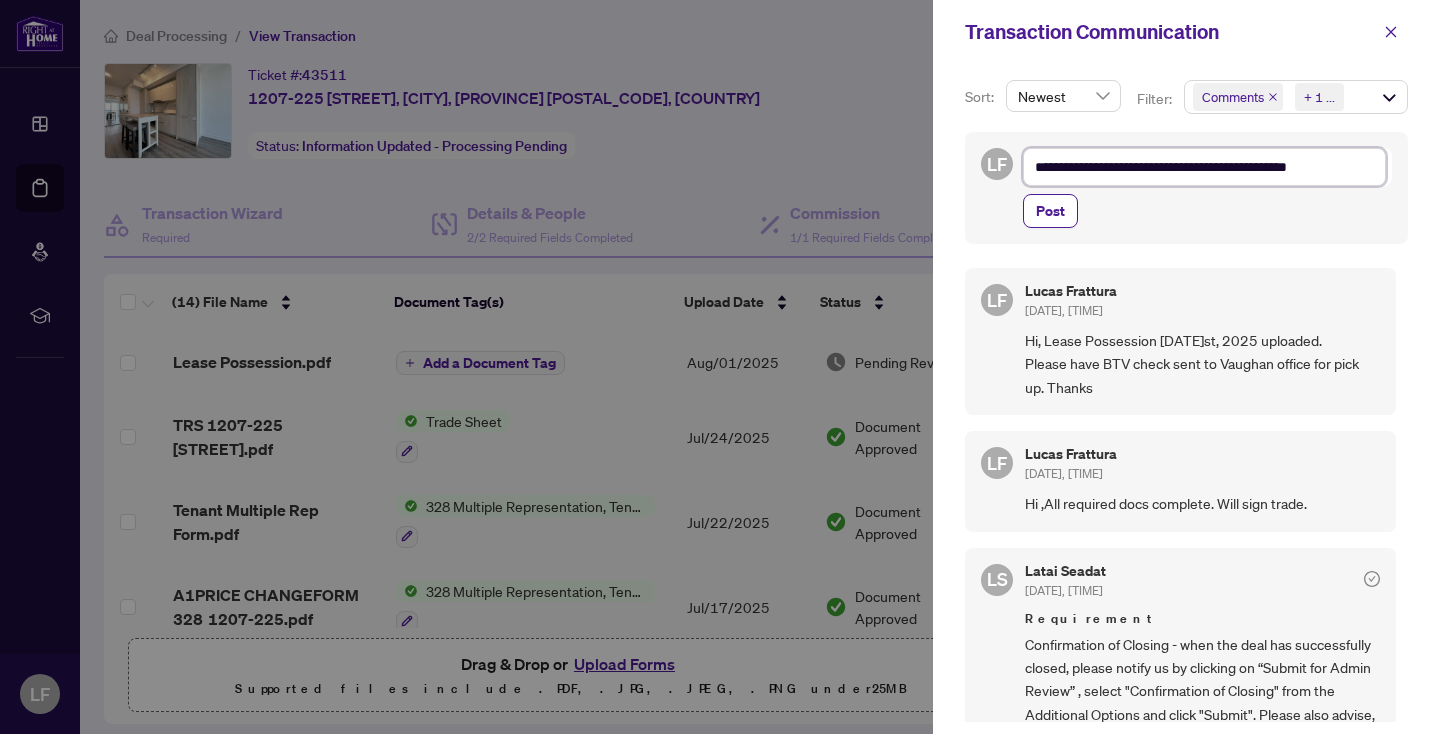 type on "**********" 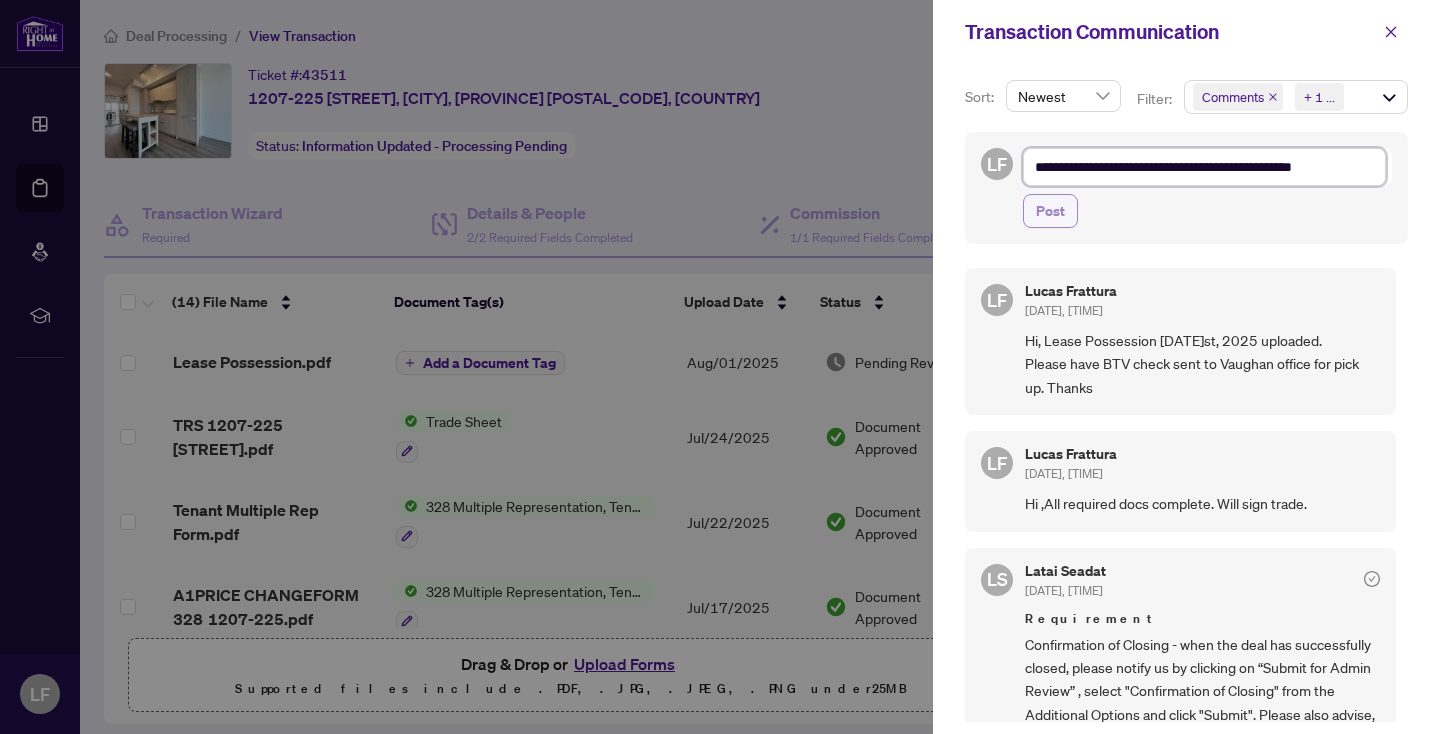 type on "**********" 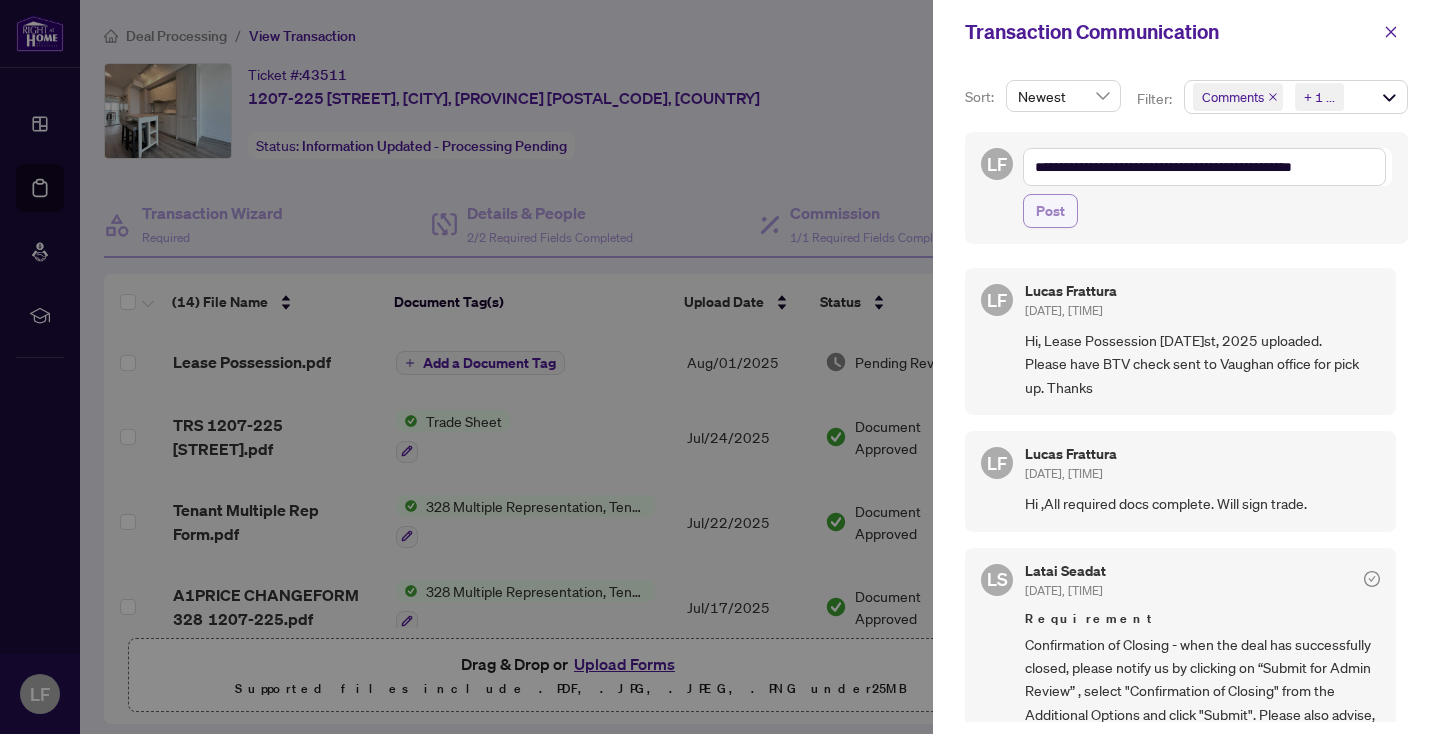 click on "Post" at bounding box center [1050, 211] 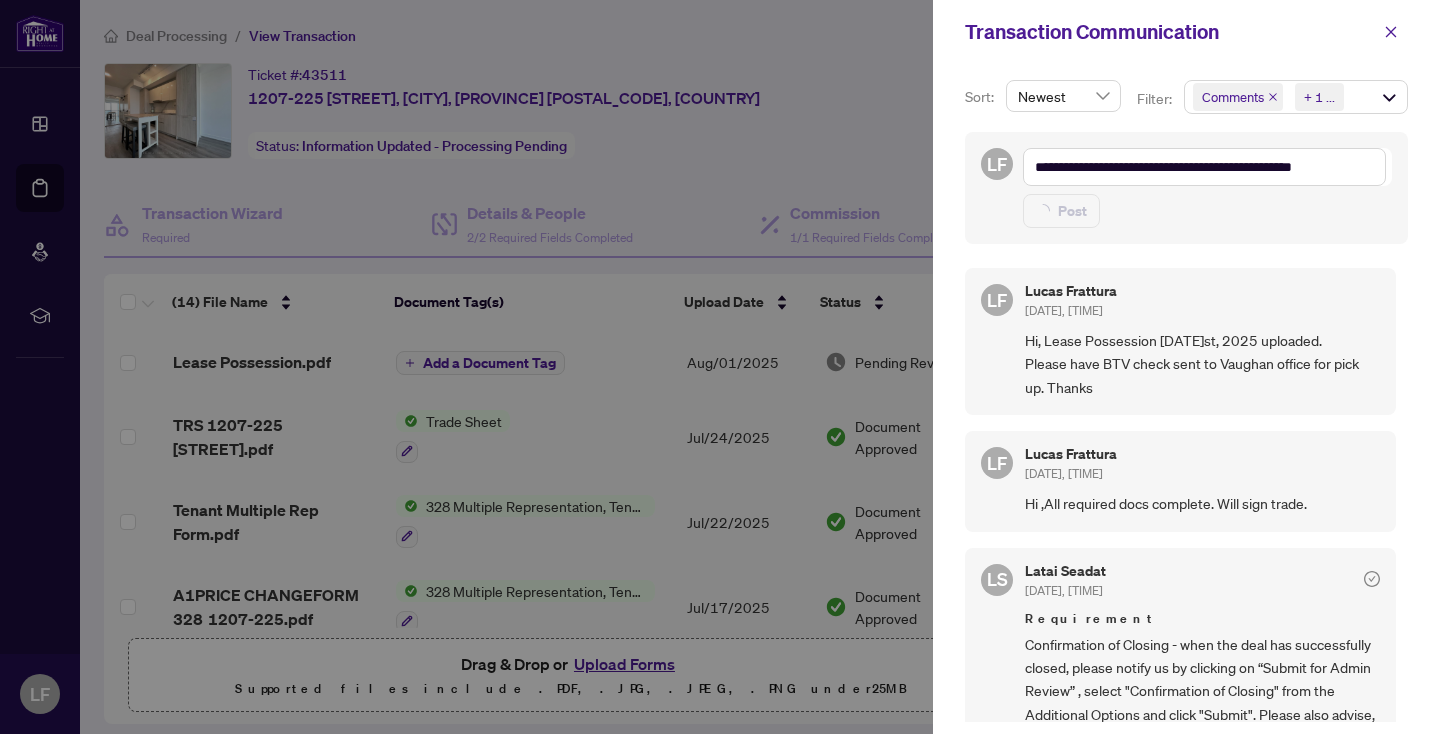type 